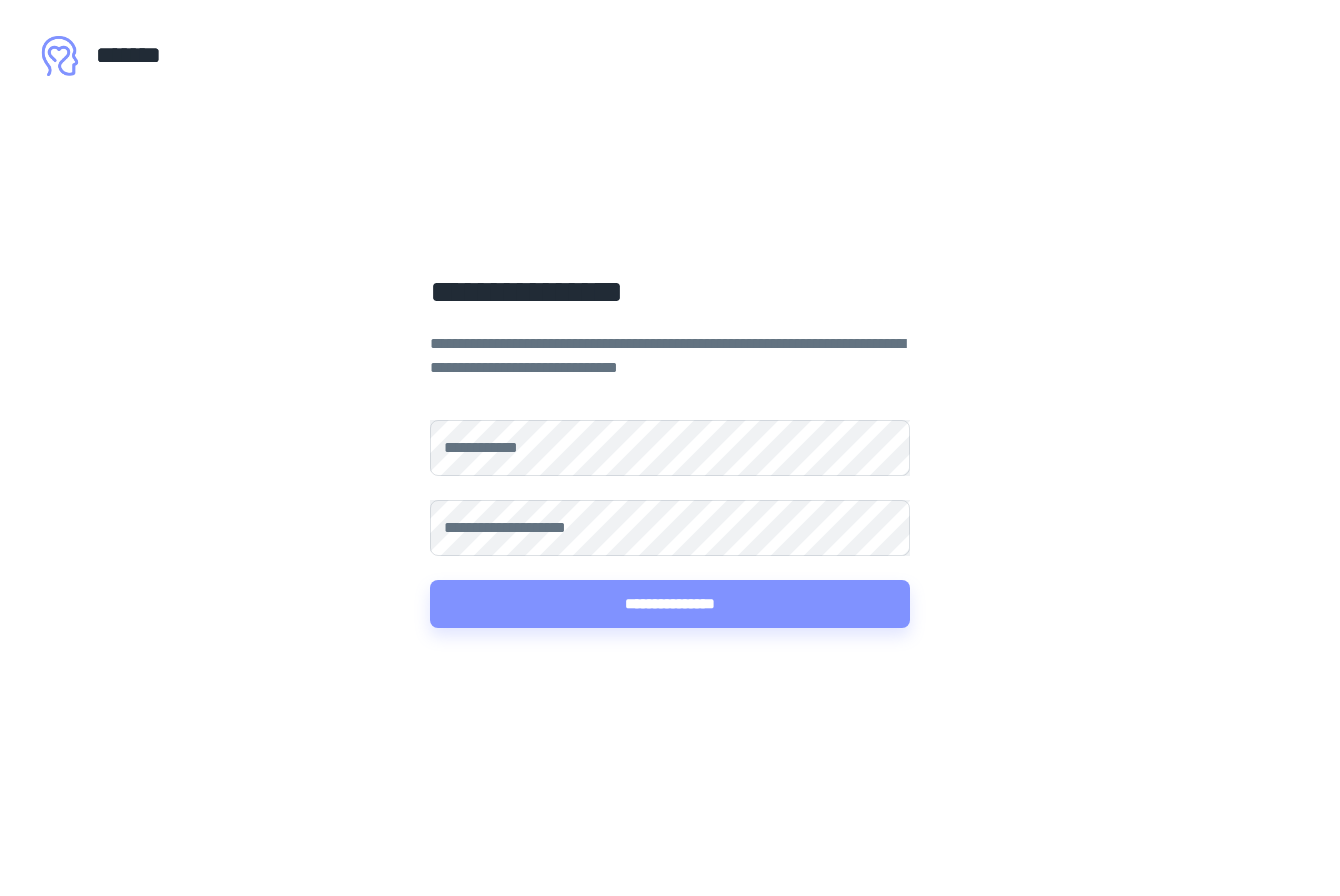 scroll, scrollTop: 0, scrollLeft: 0, axis: both 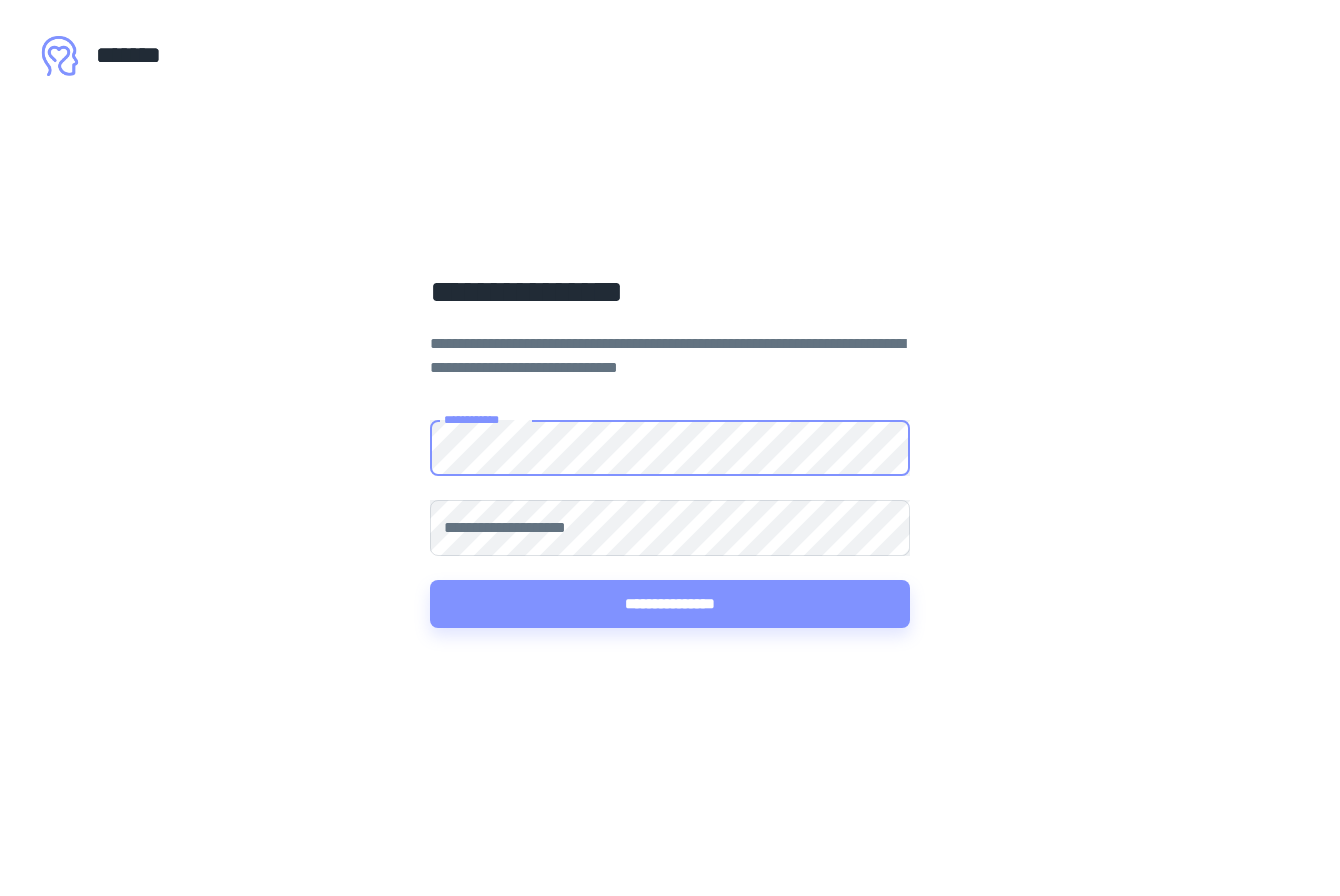 click on "**********" at bounding box center (670, 448) 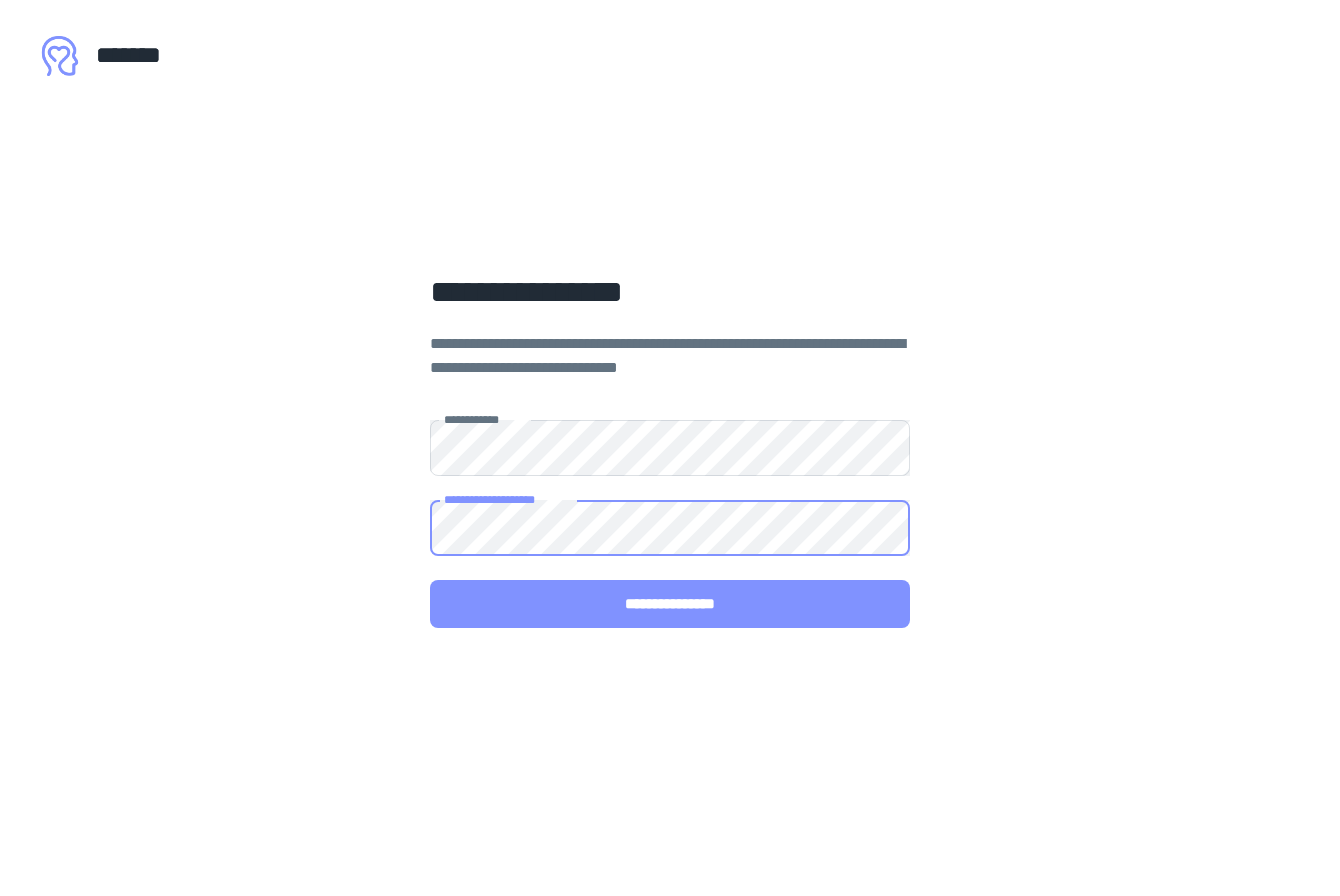 click on "**********" at bounding box center (670, 604) 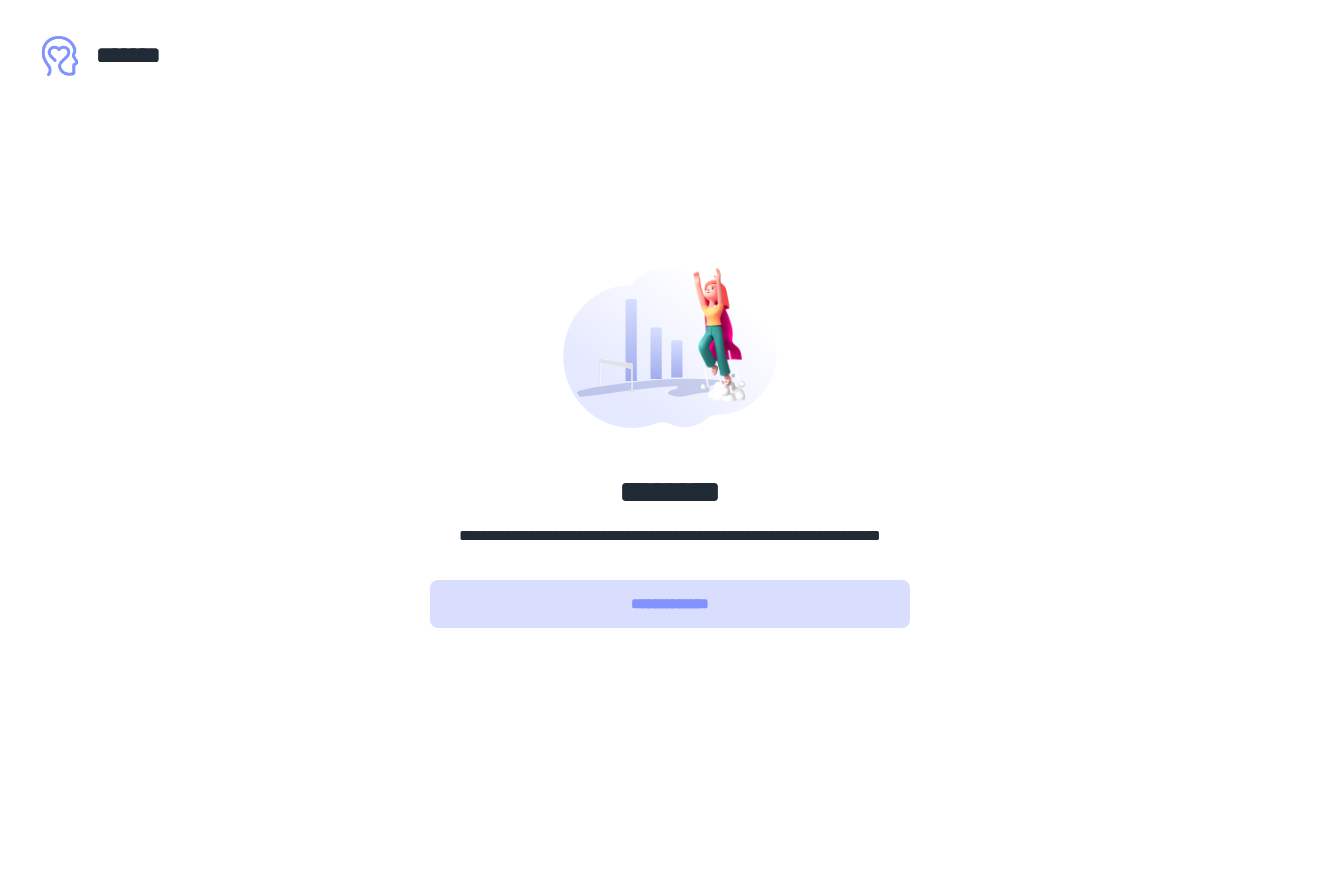 click on "**********" at bounding box center (670, 604) 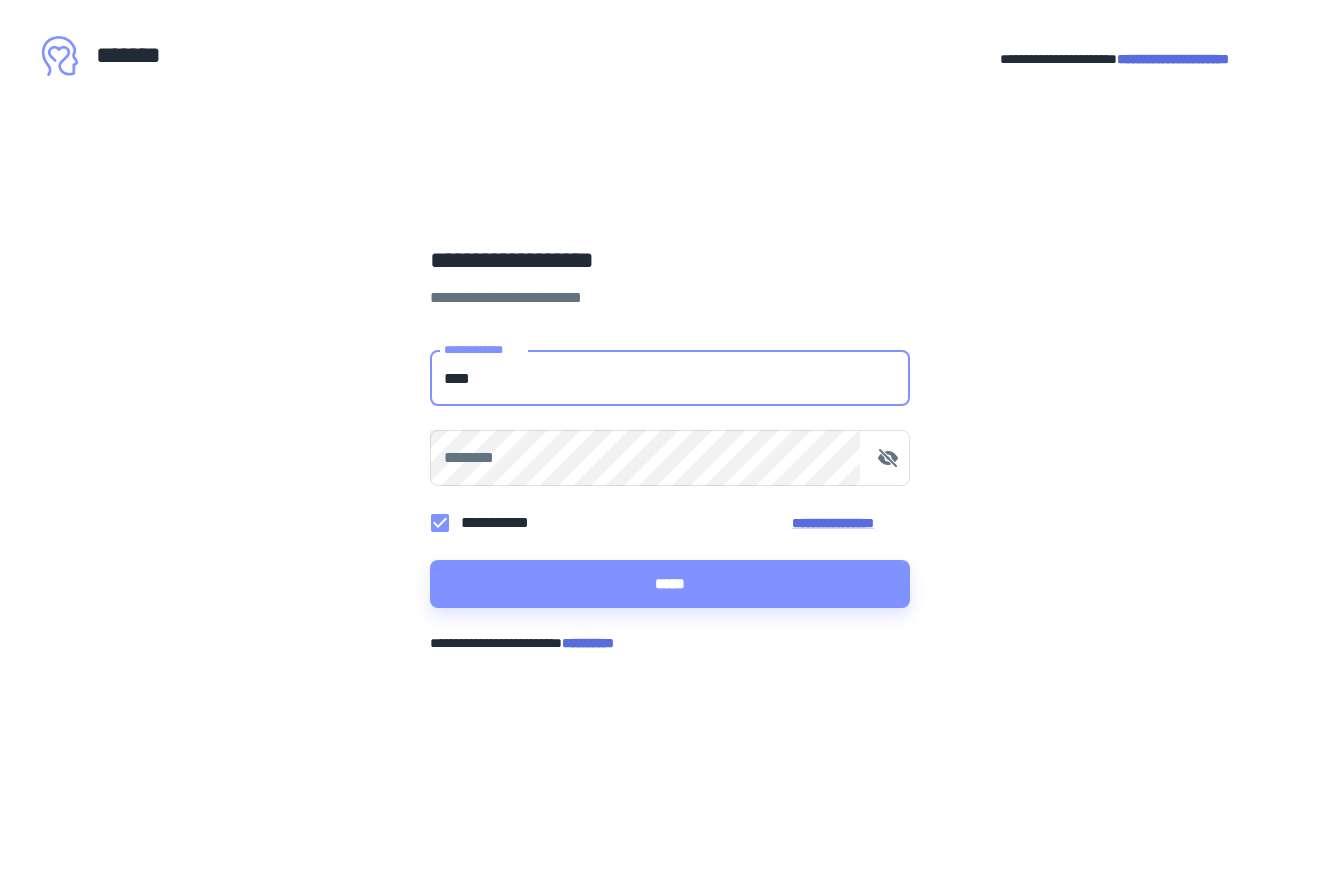 type on "**********" 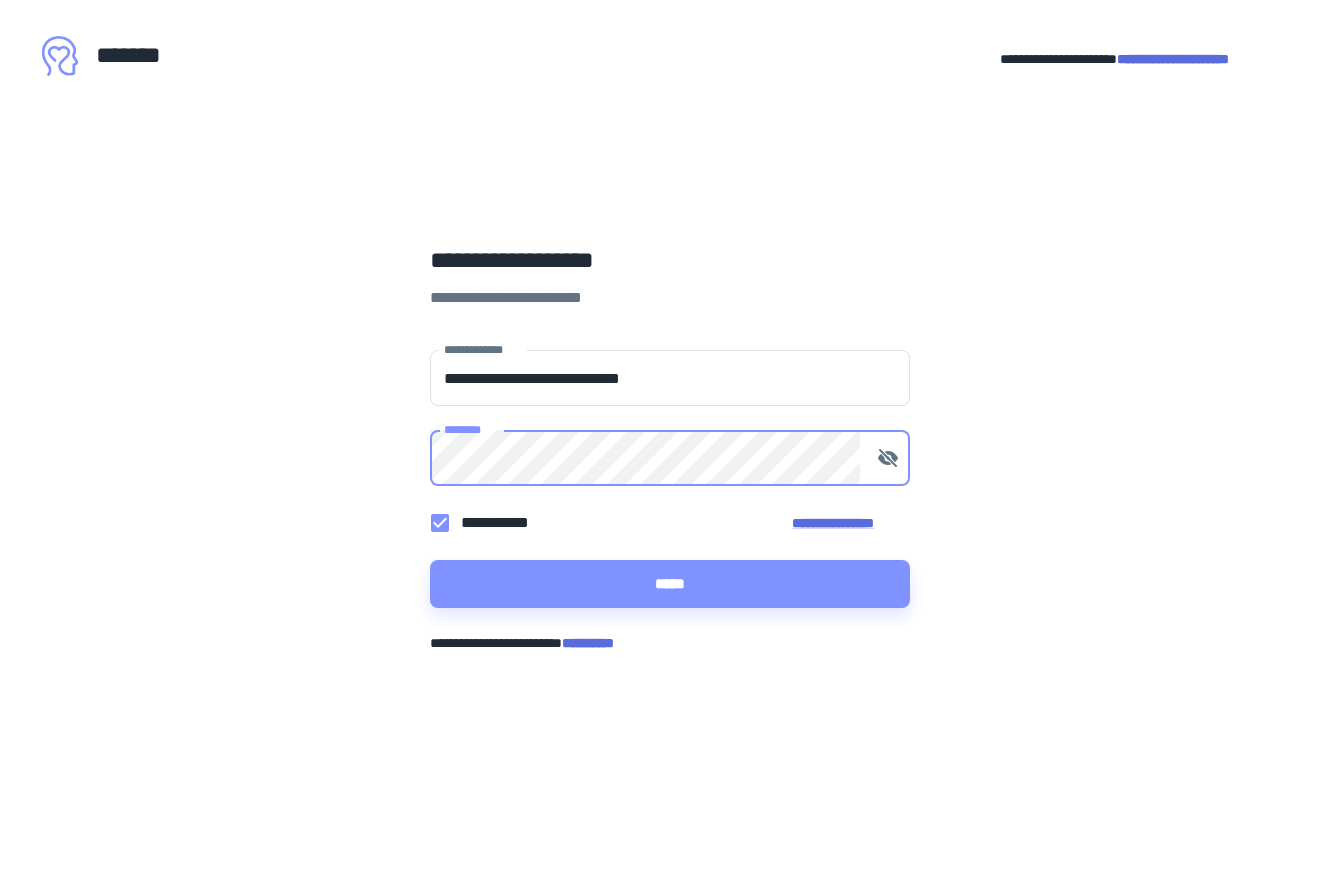 click on "**********" at bounding box center (670, 448) 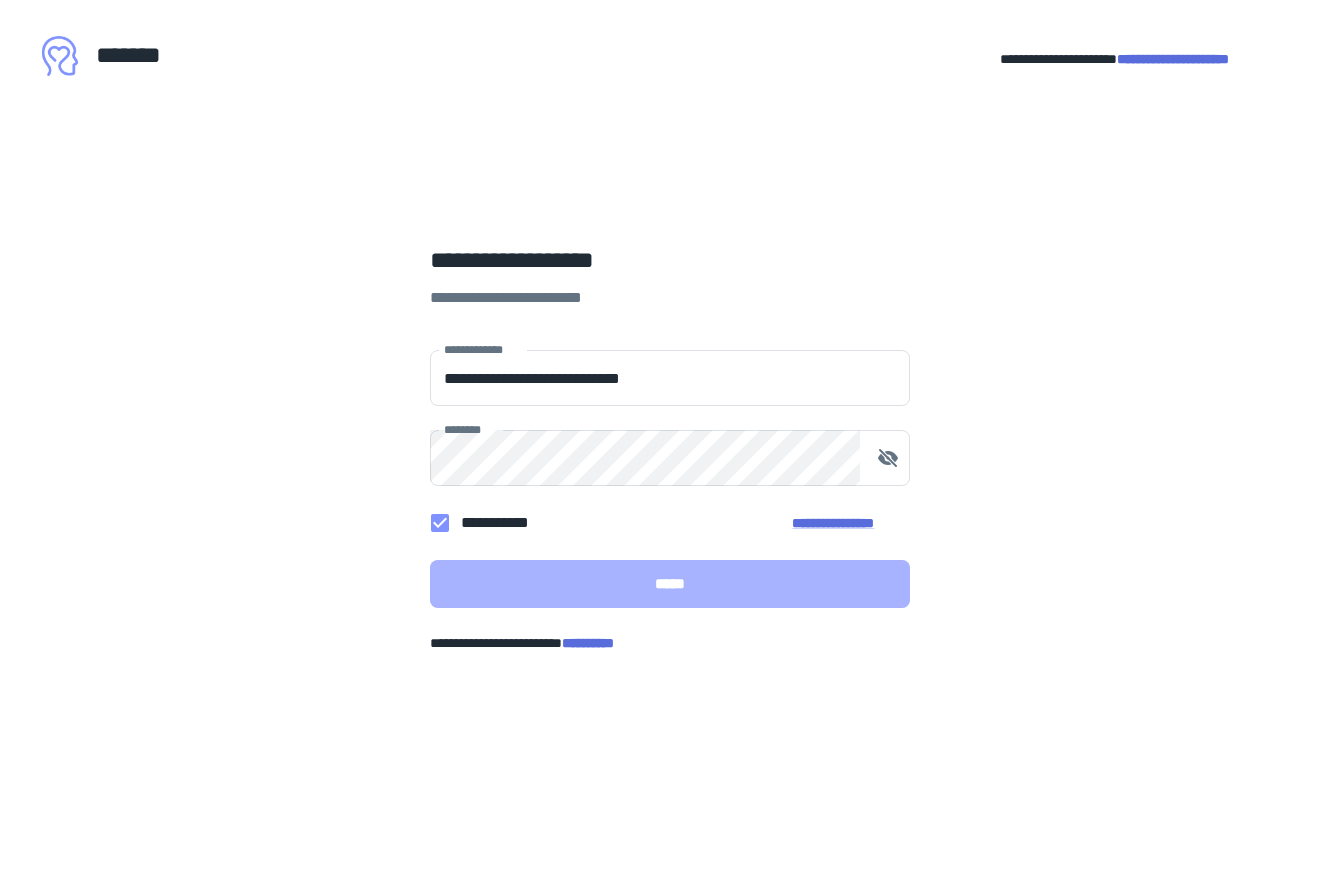 click on "*****" at bounding box center (670, 584) 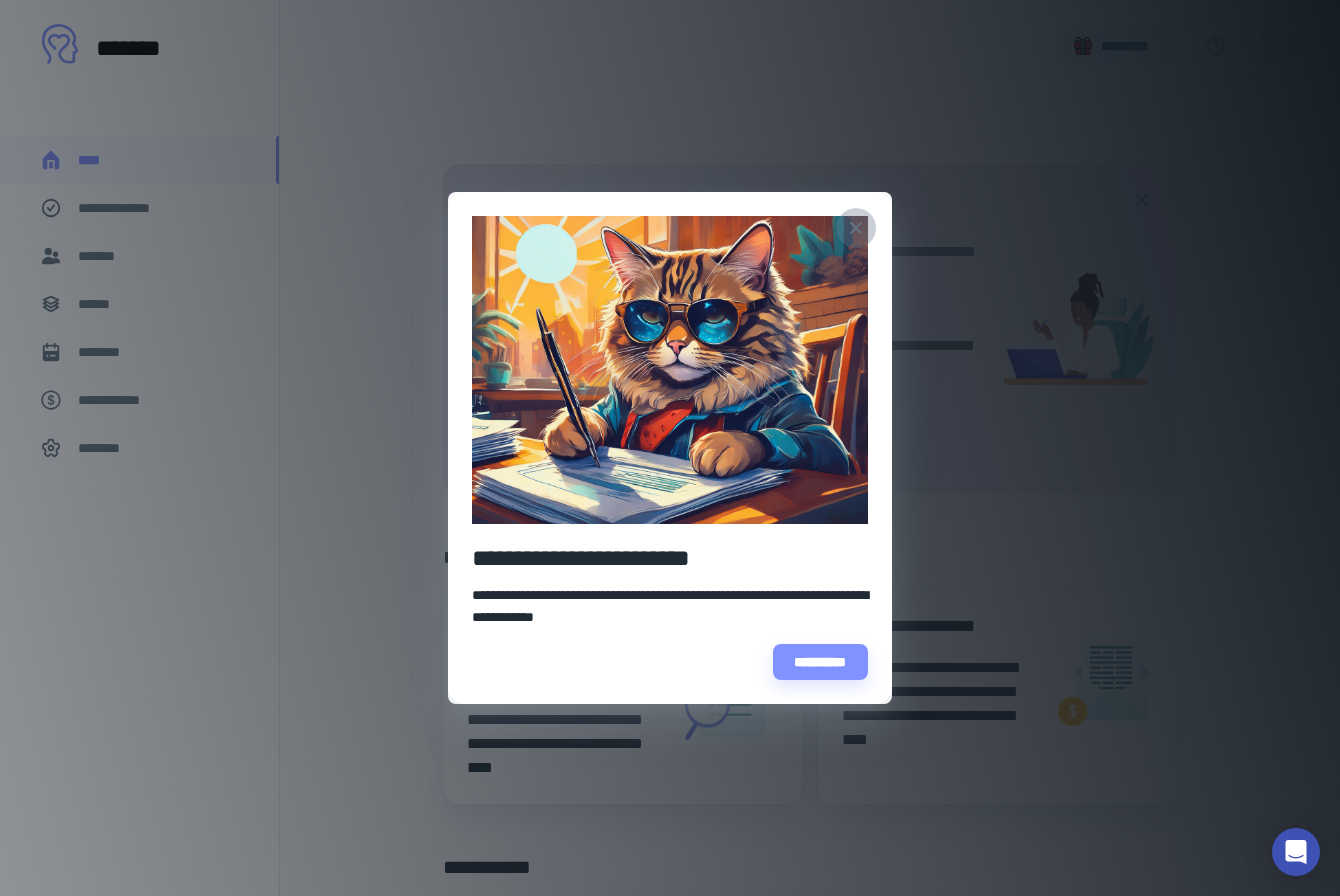 click 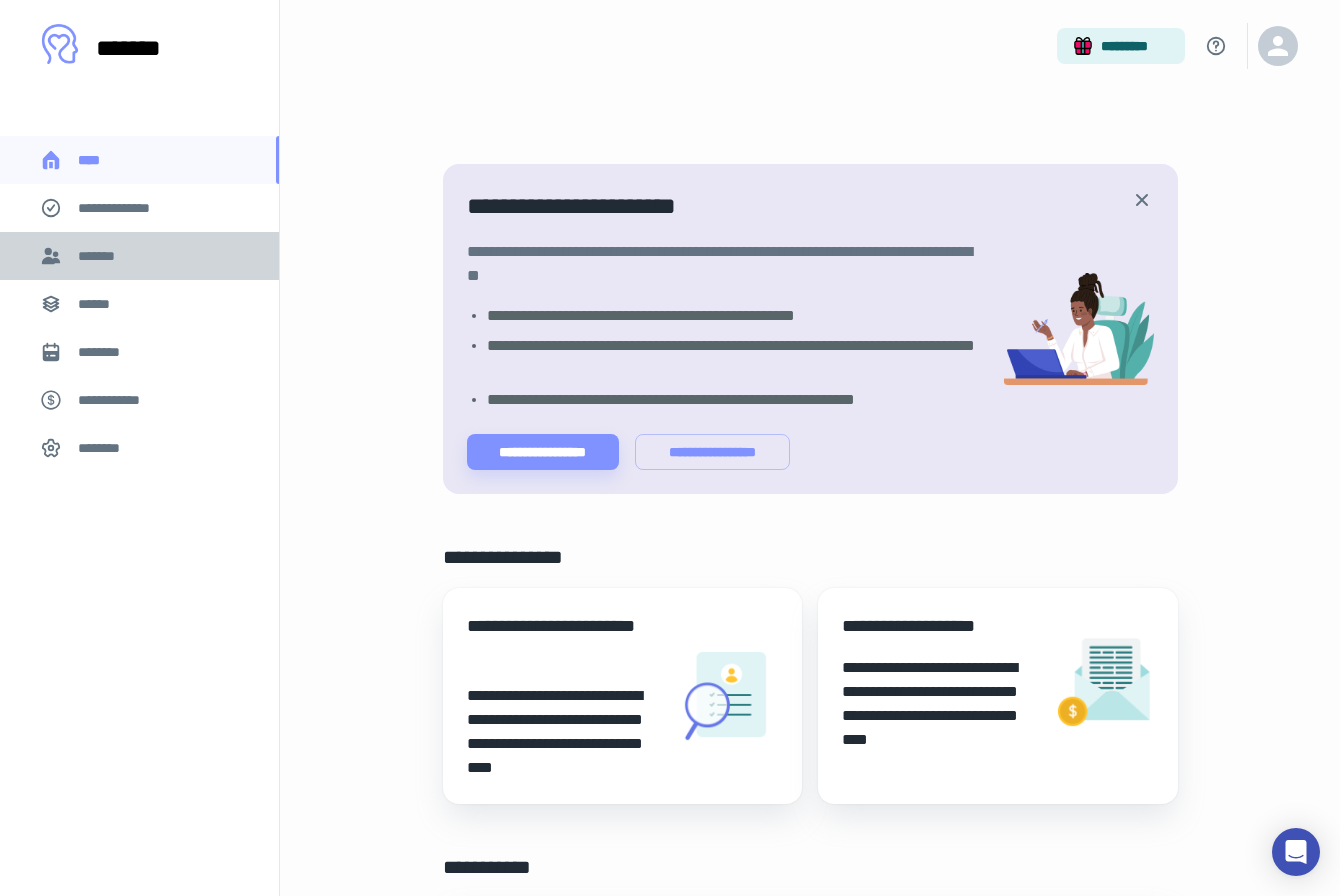 click on "*******" at bounding box center (100, 256) 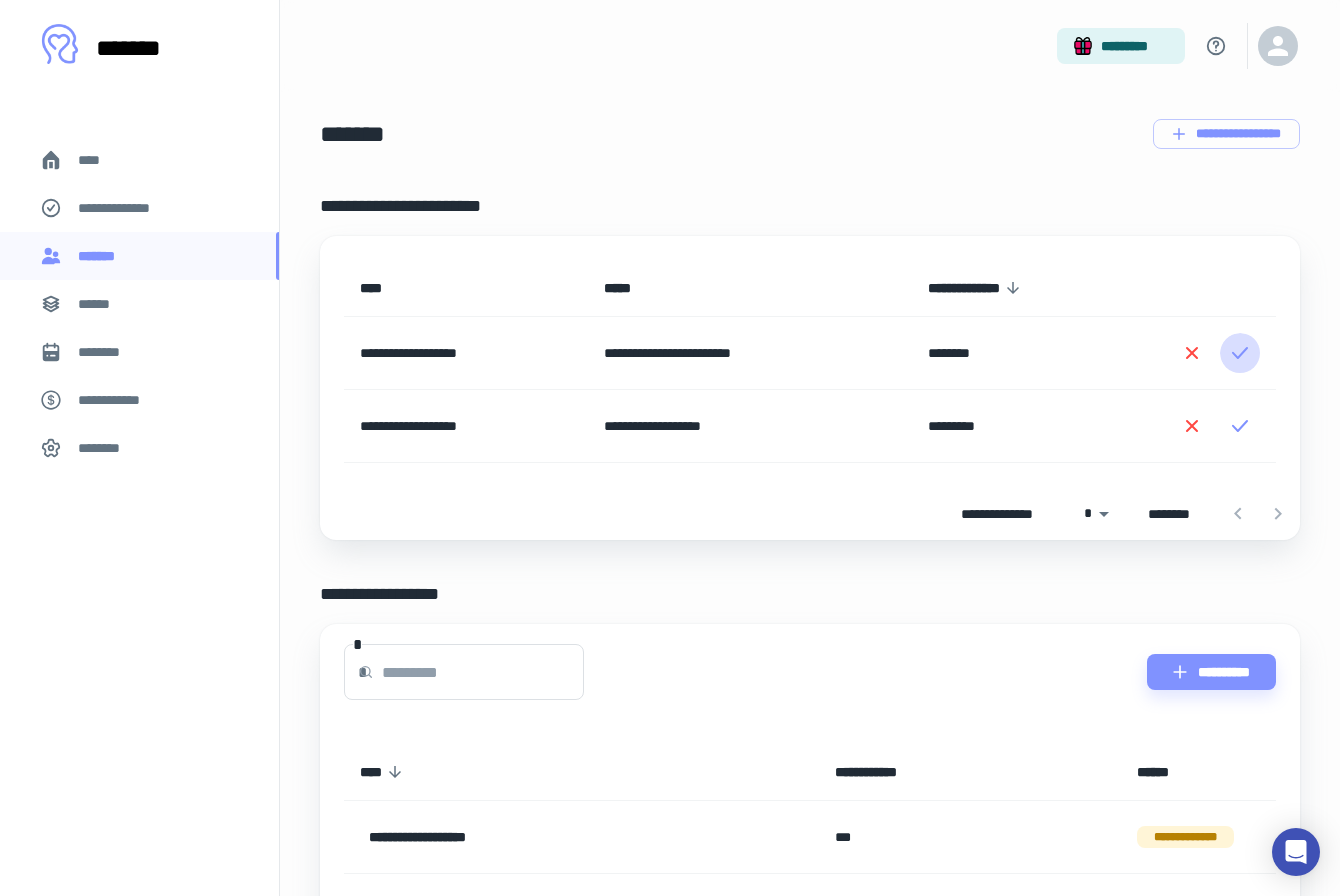 click 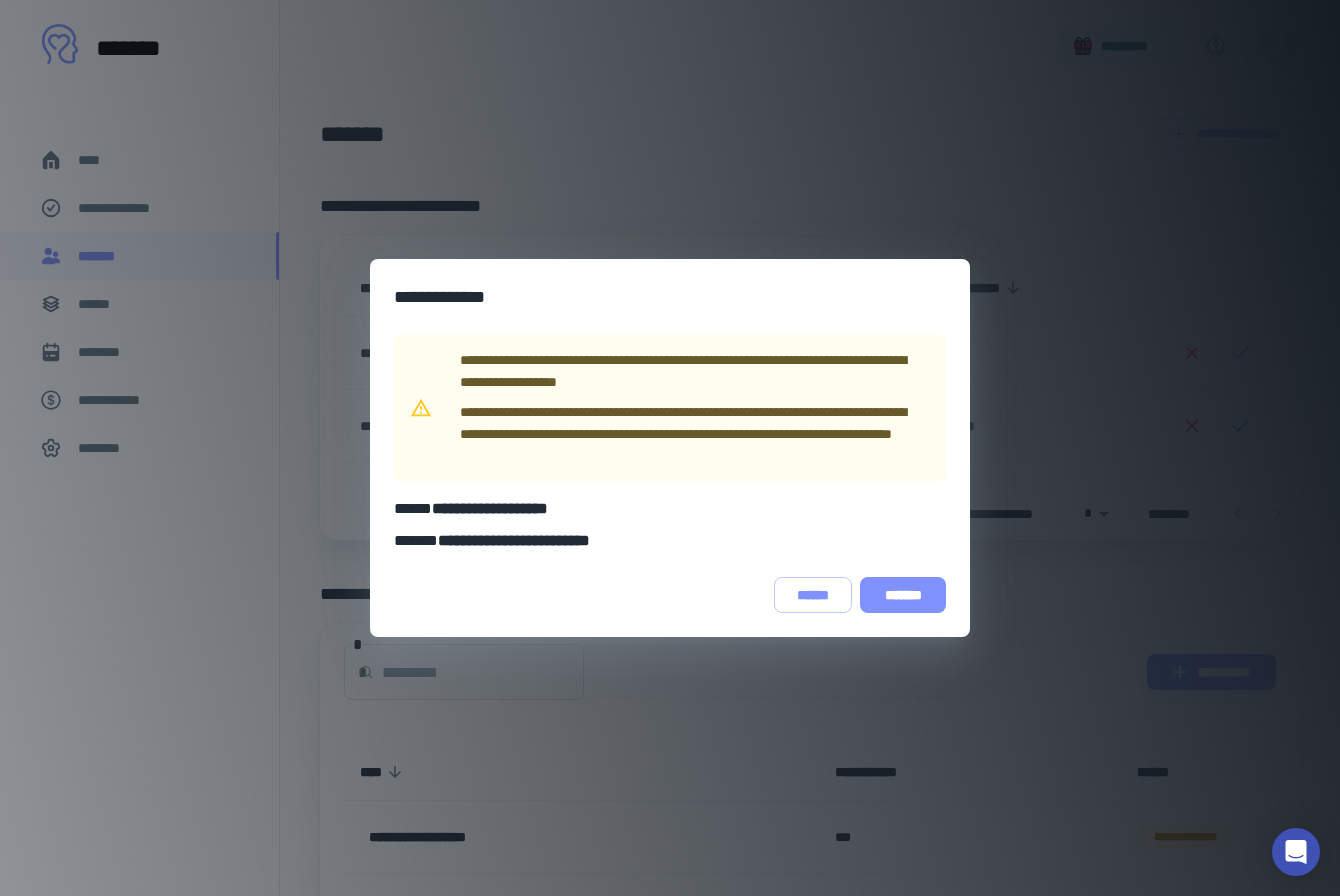 click on "*******" at bounding box center (903, 595) 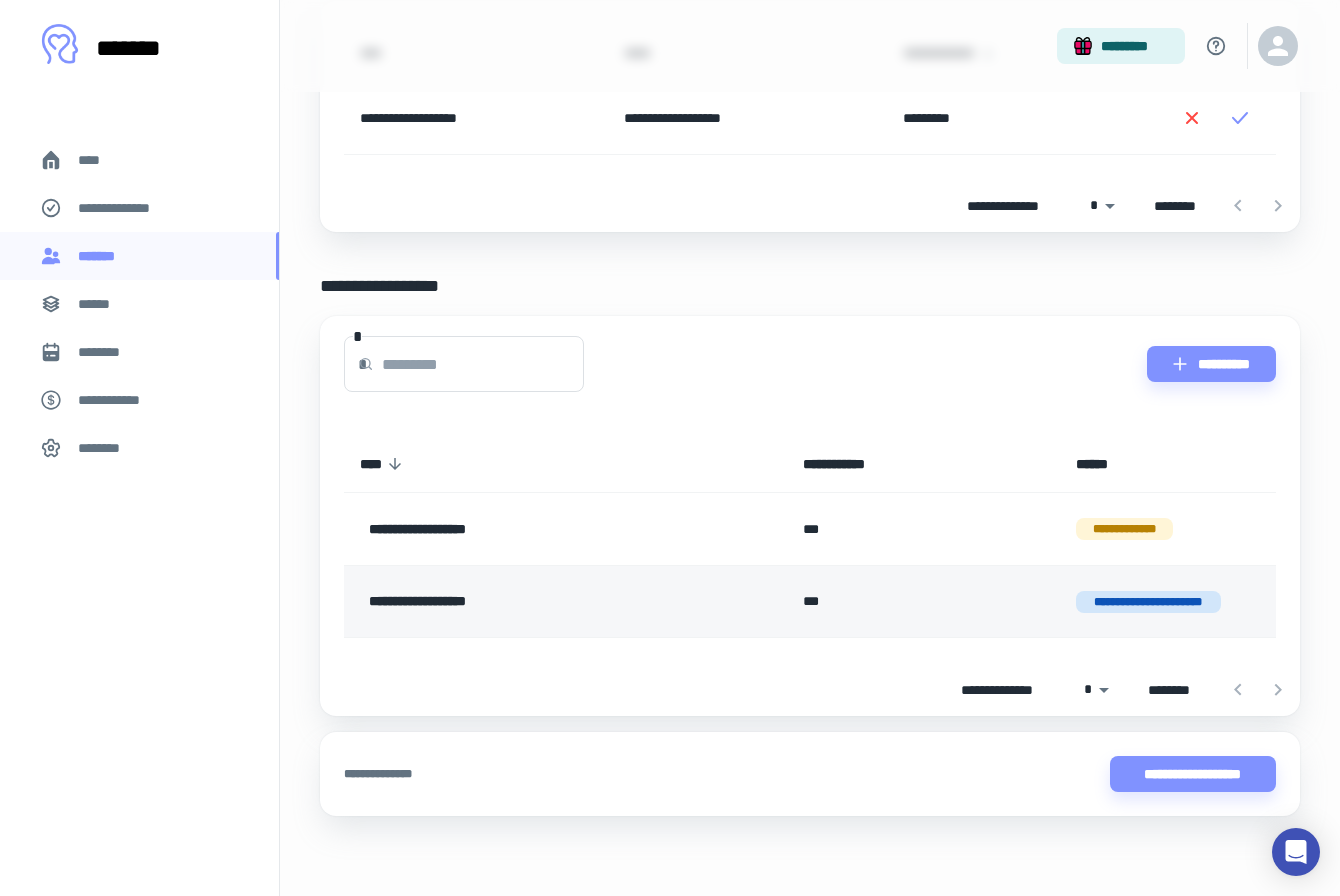 scroll, scrollTop: 0, scrollLeft: 0, axis: both 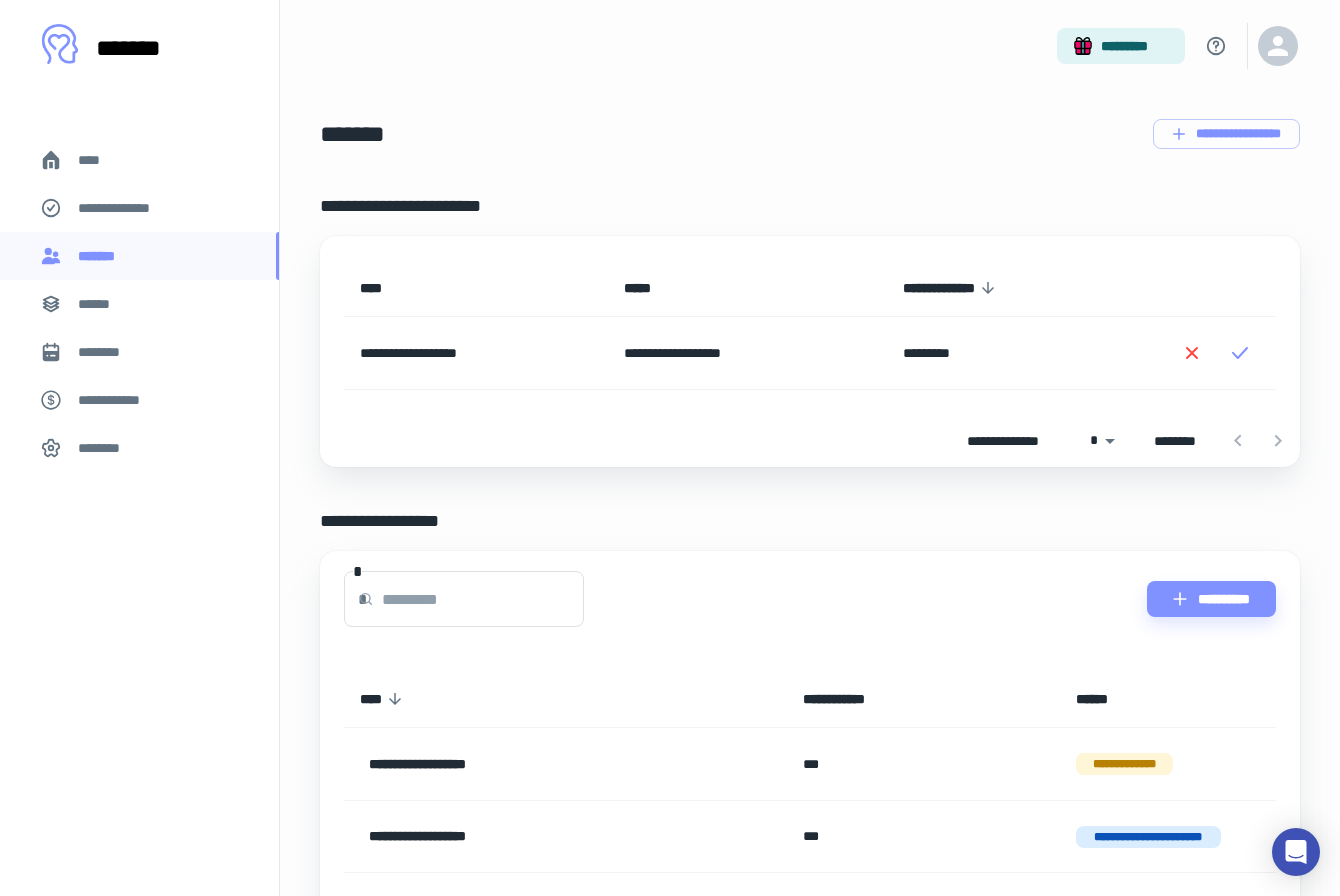 click on "******" at bounding box center [100, 304] 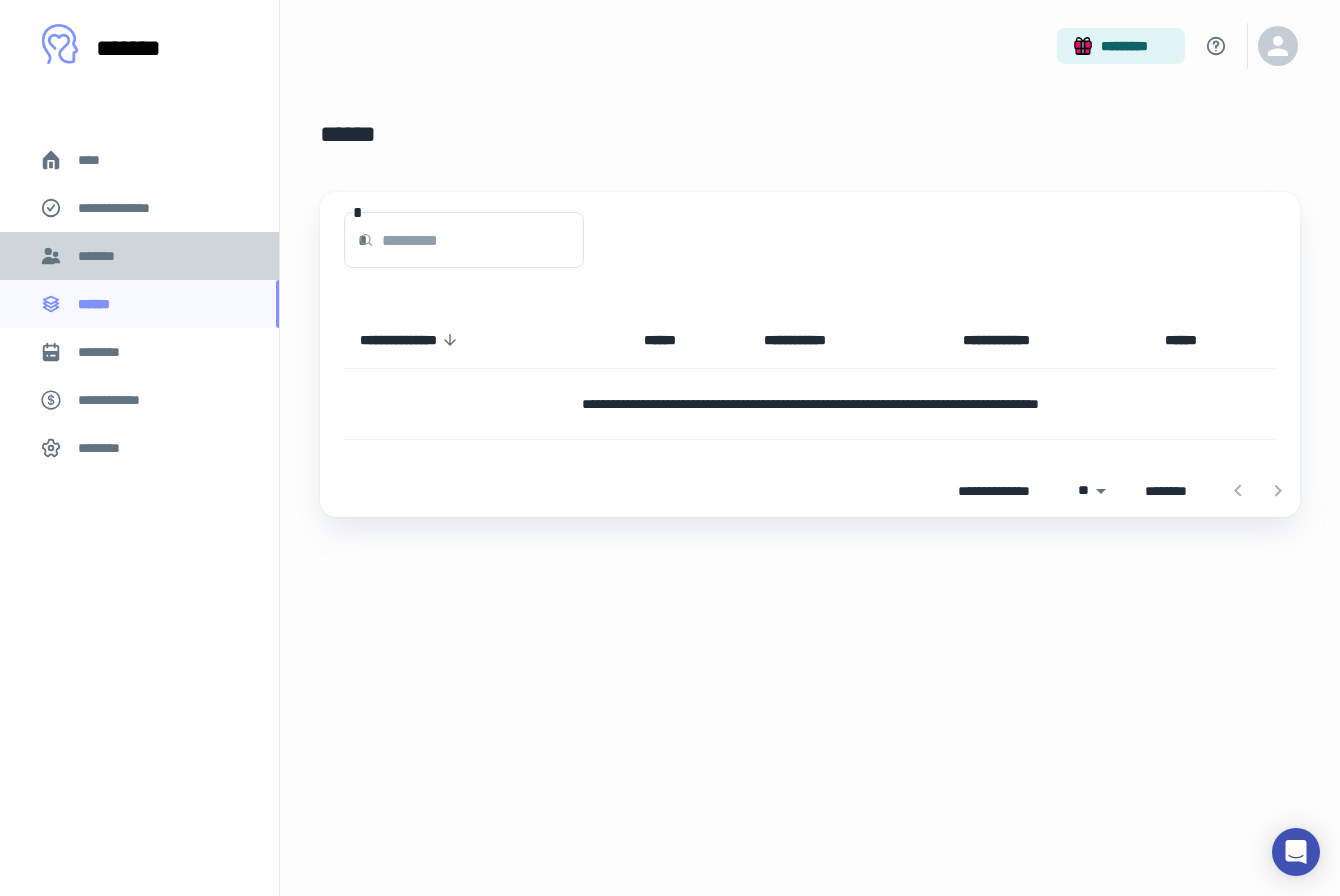 click on "*******" at bounding box center [100, 256] 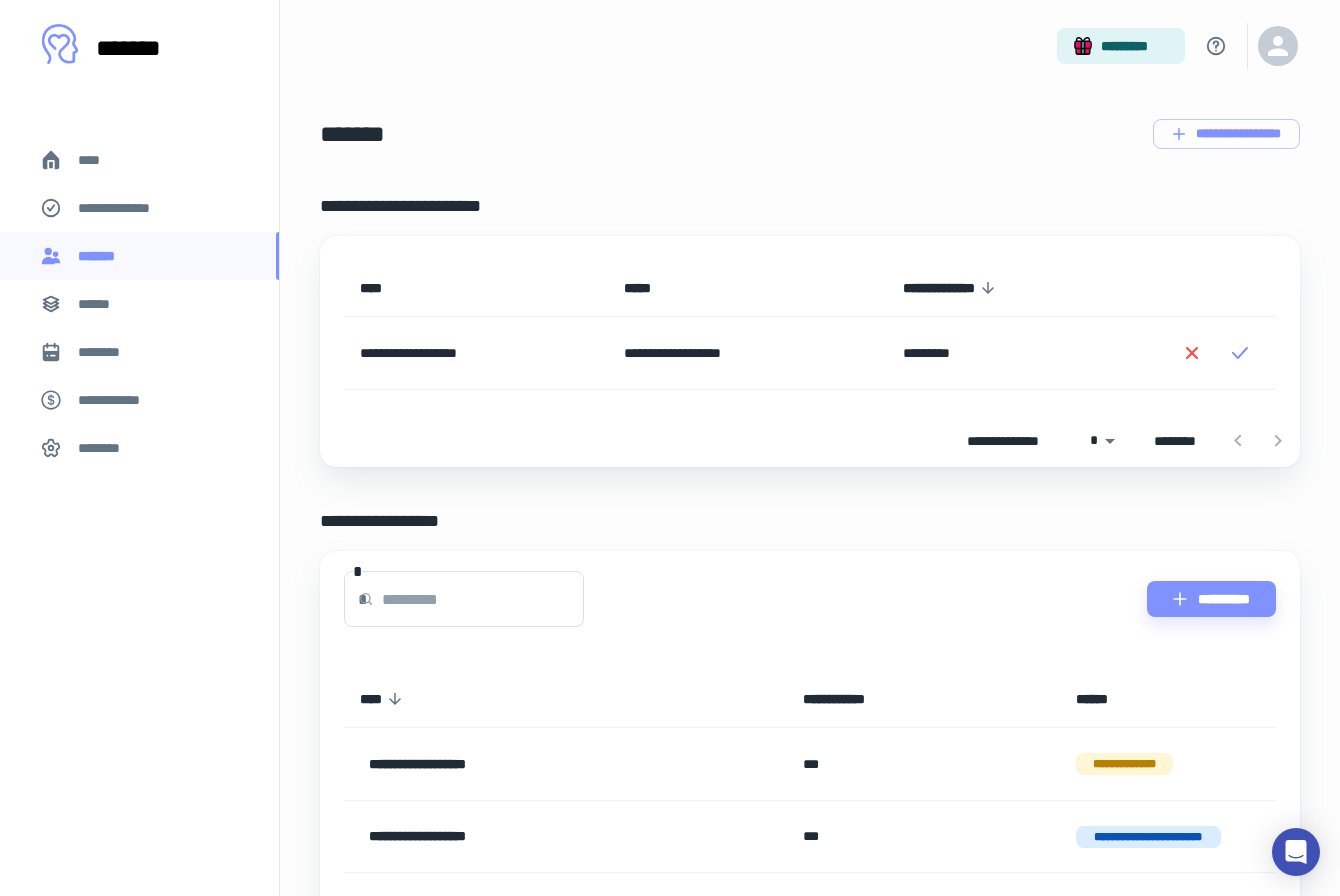 scroll, scrollTop: 235, scrollLeft: 0, axis: vertical 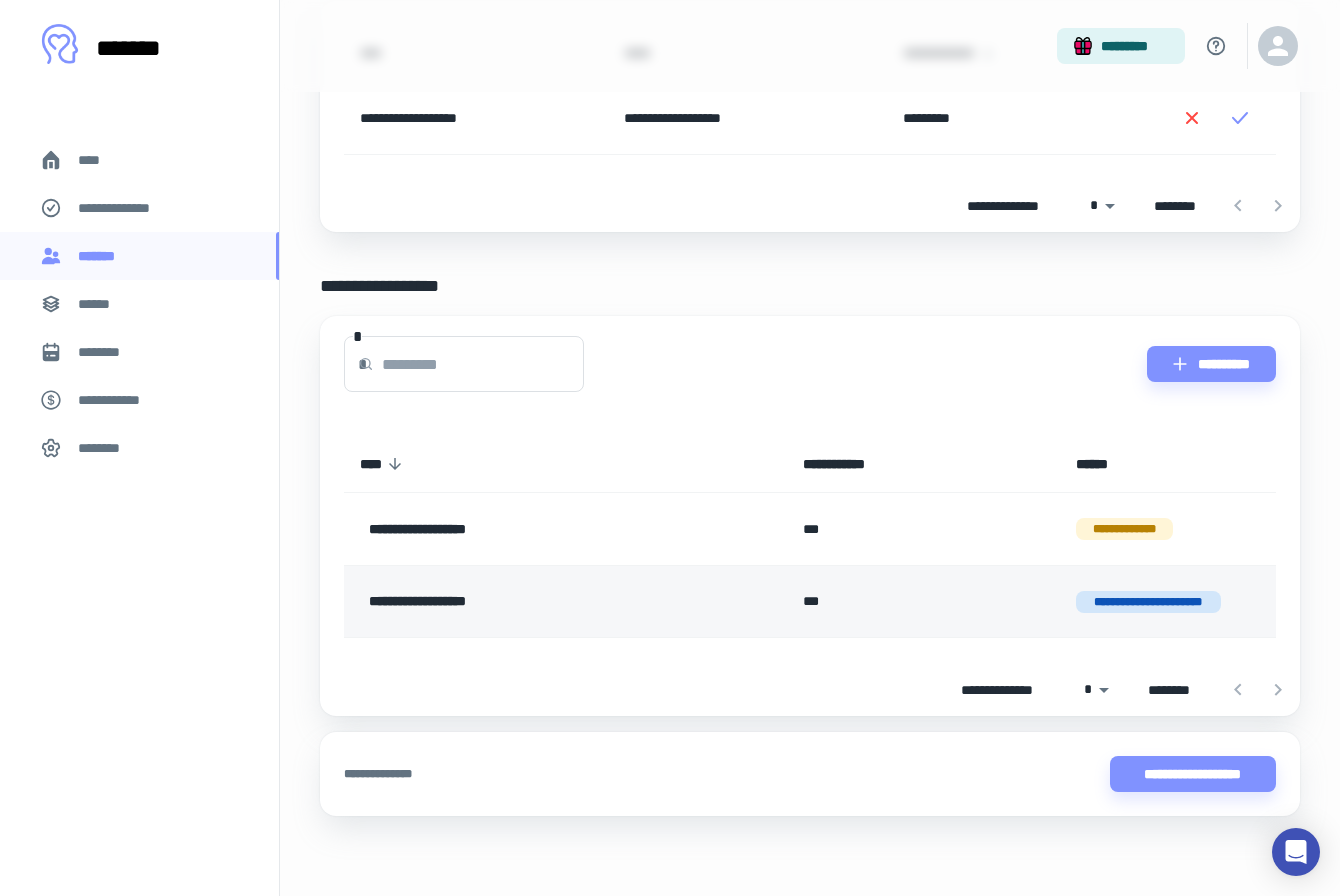 click on "**********" at bounding box center (1149, 602) 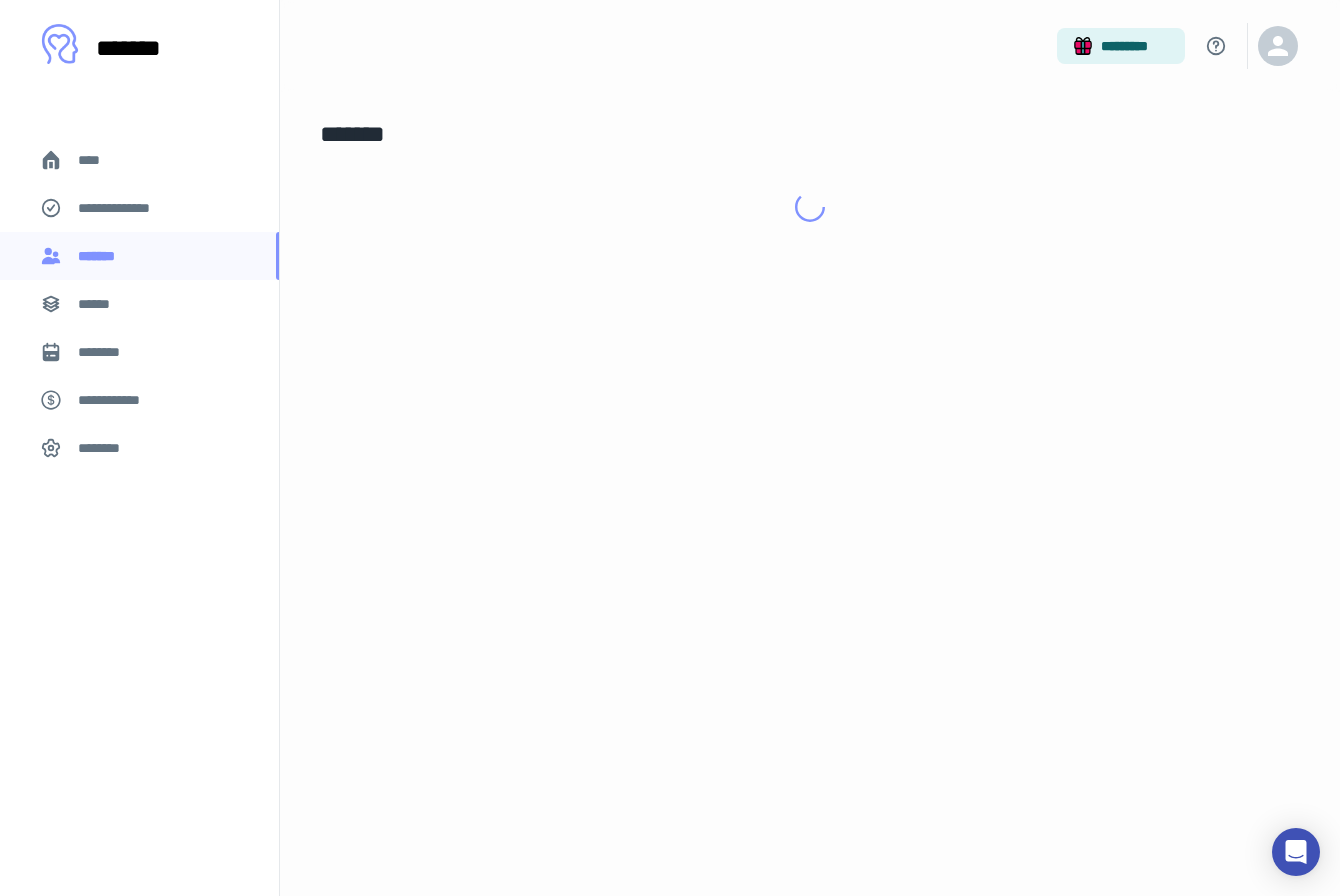 scroll, scrollTop: 0, scrollLeft: 0, axis: both 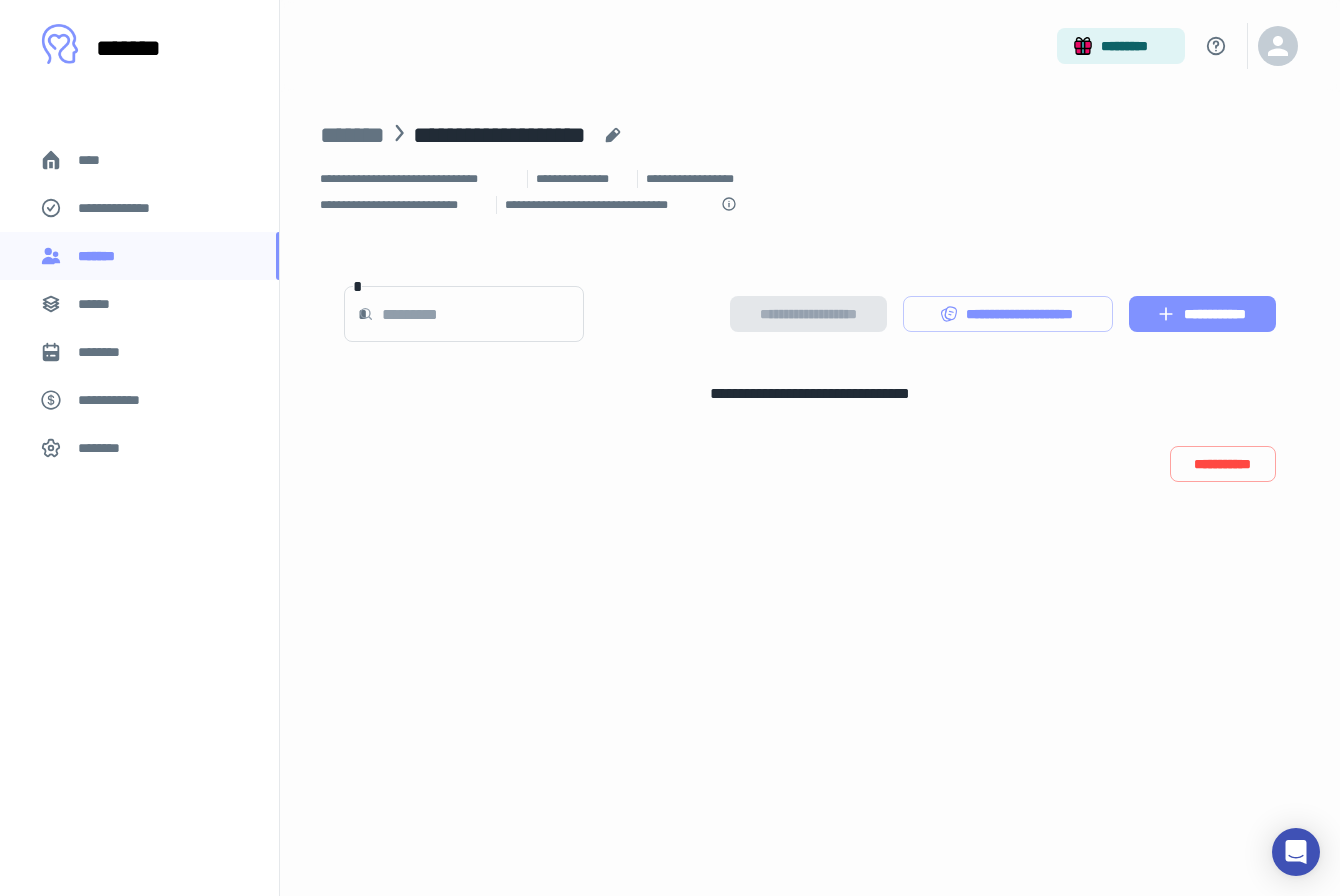 click on "**********" at bounding box center [1202, 314] 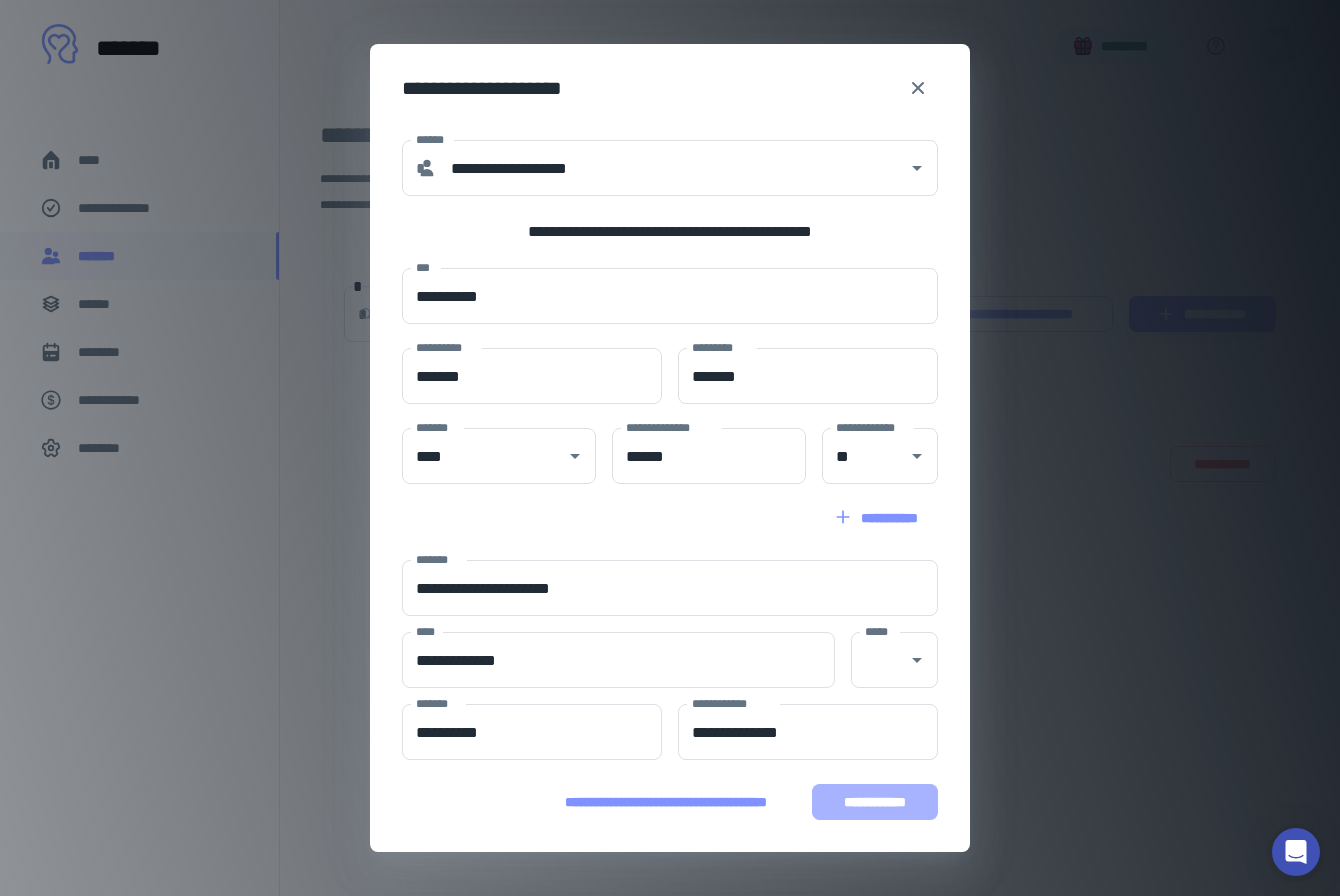 click on "**********" at bounding box center (875, 802) 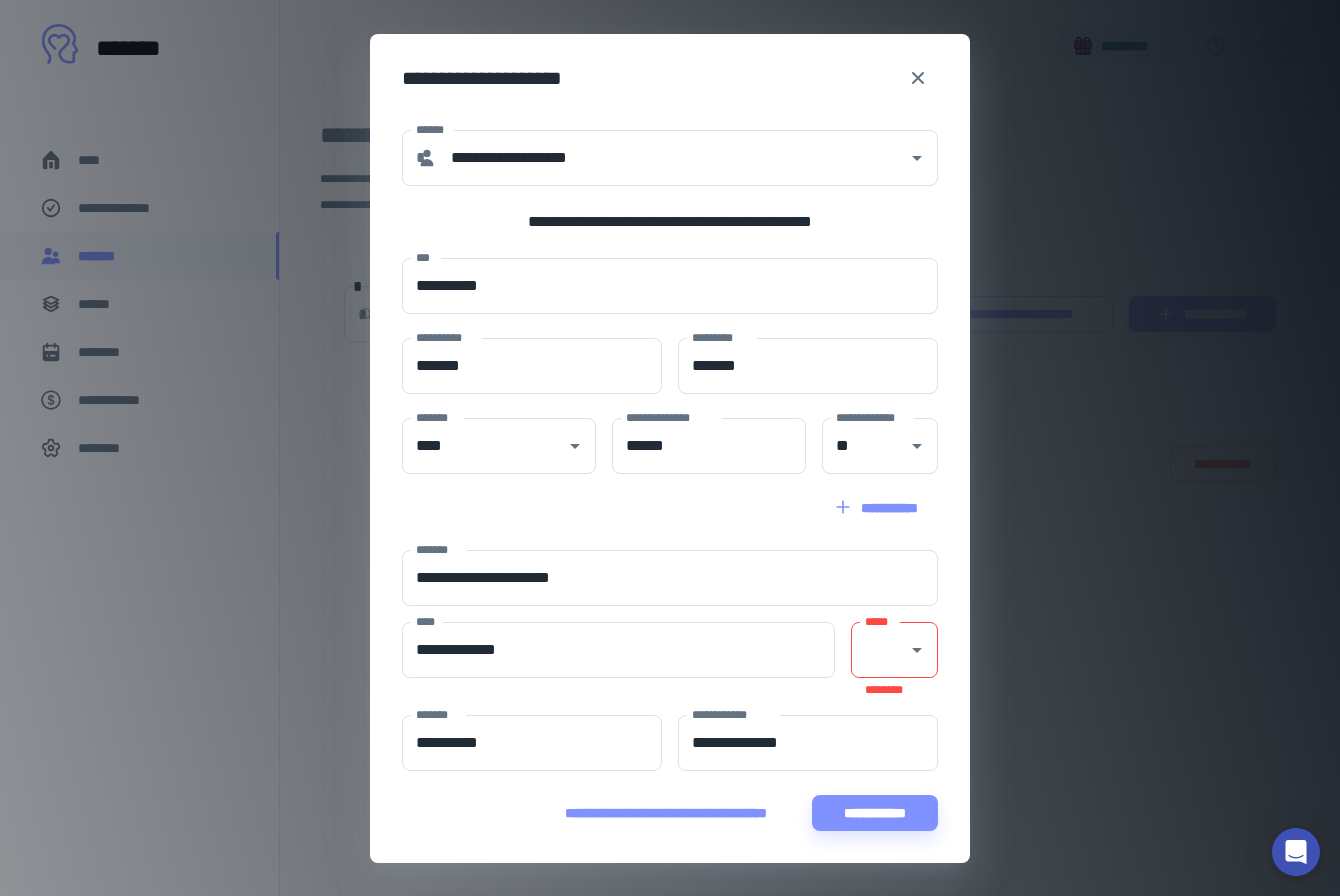click on "*****" at bounding box center [894, 650] 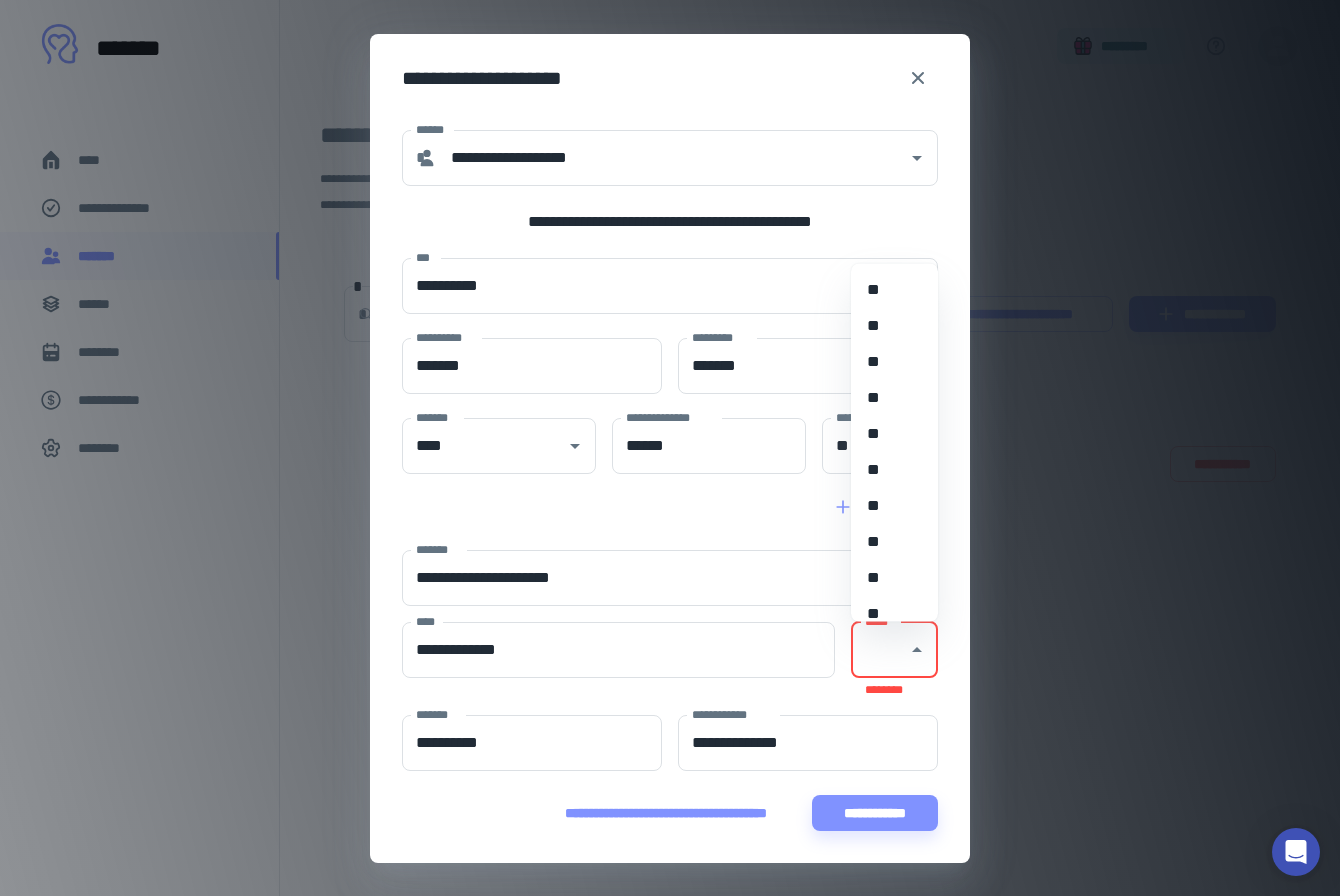 click on "**" at bounding box center (894, 469) 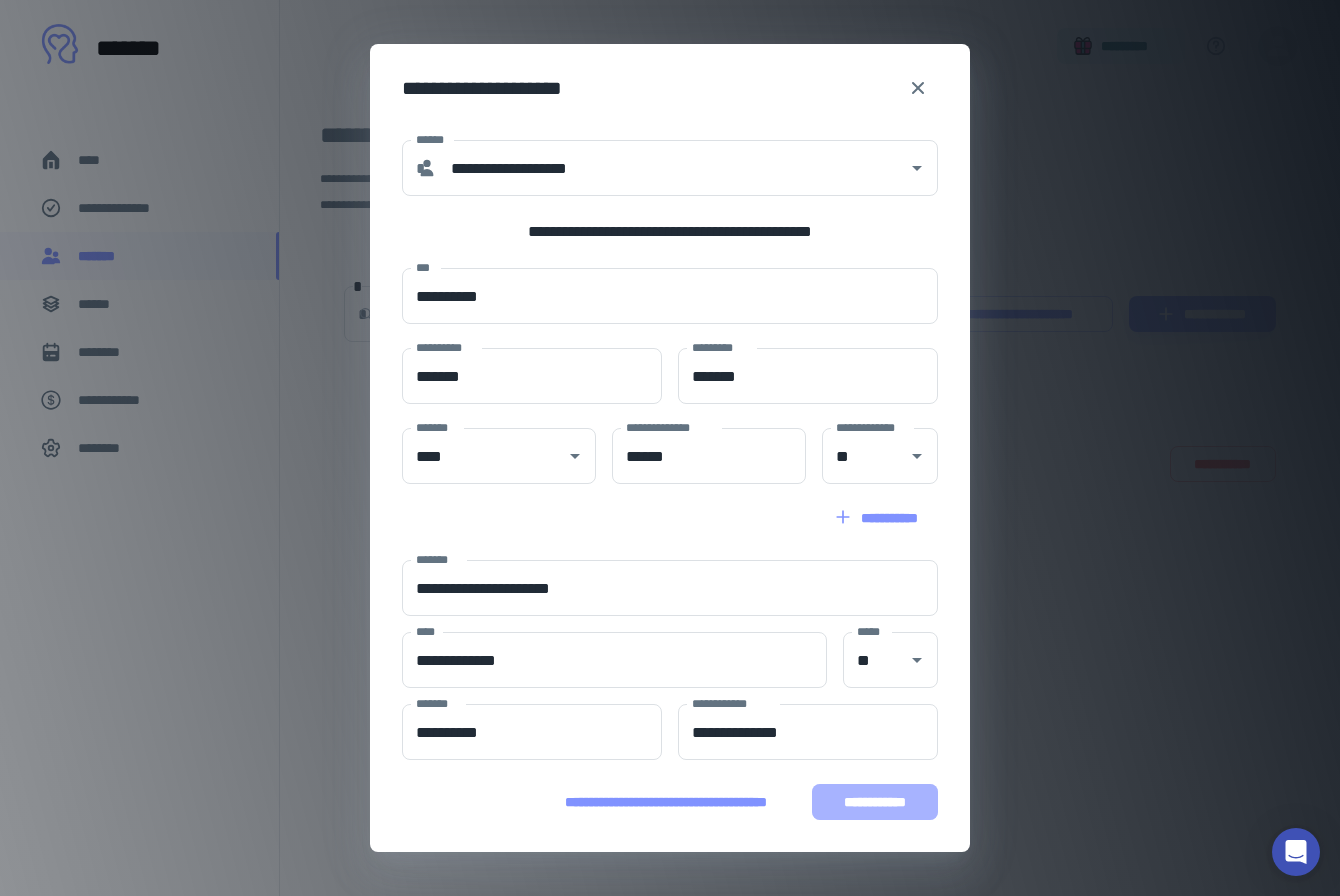 click on "**********" at bounding box center (875, 802) 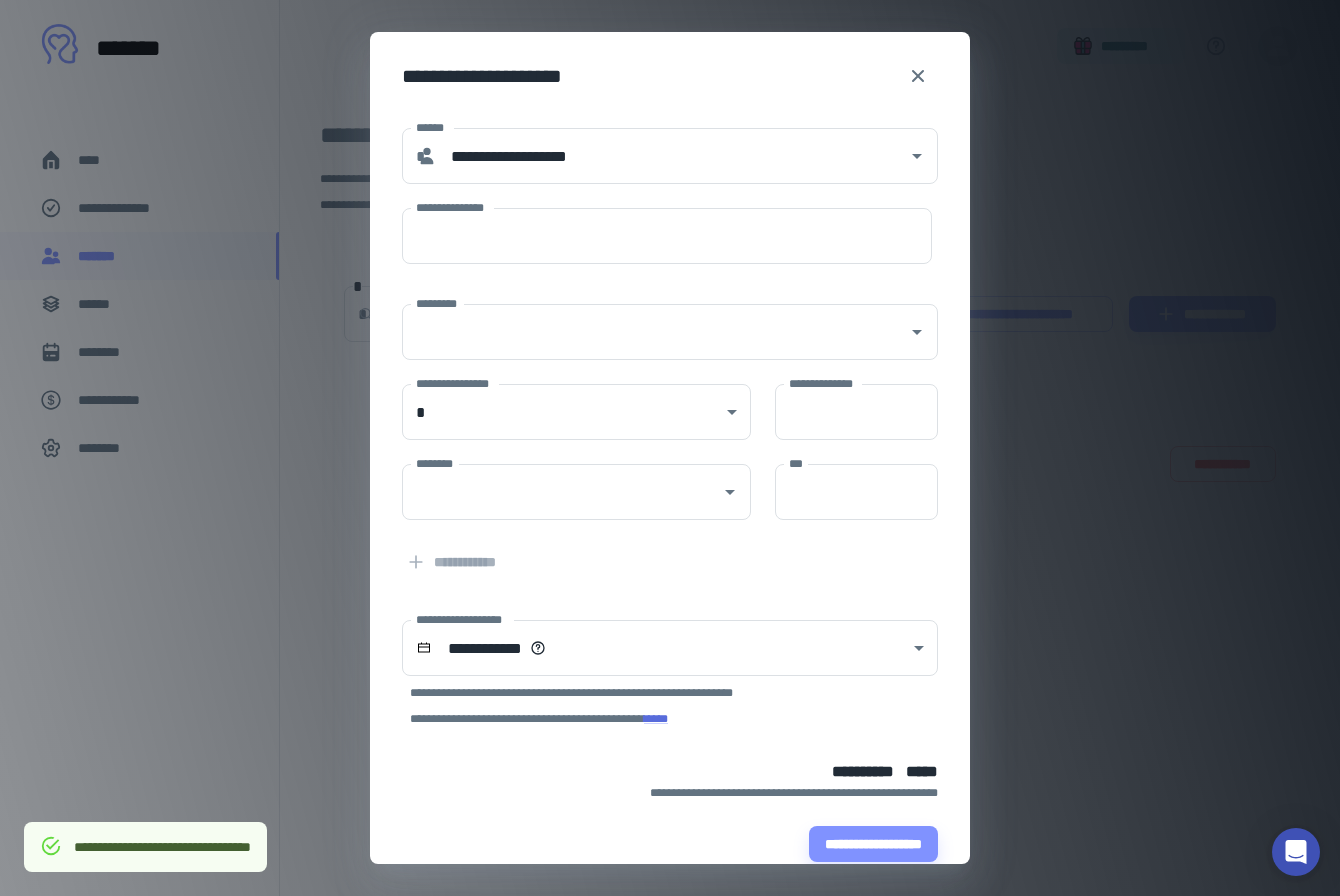 type on "**********" 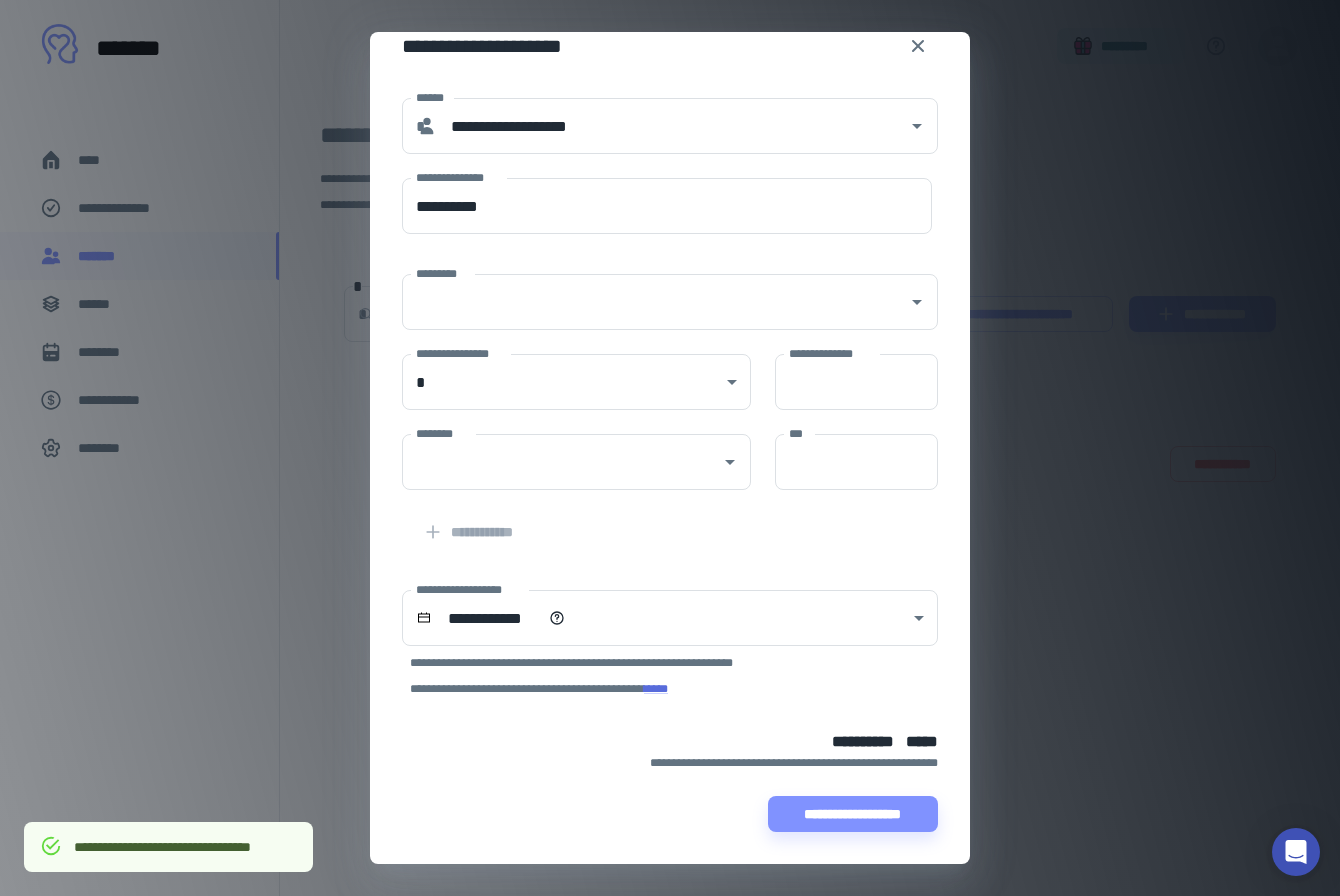 scroll, scrollTop: 0, scrollLeft: 0, axis: both 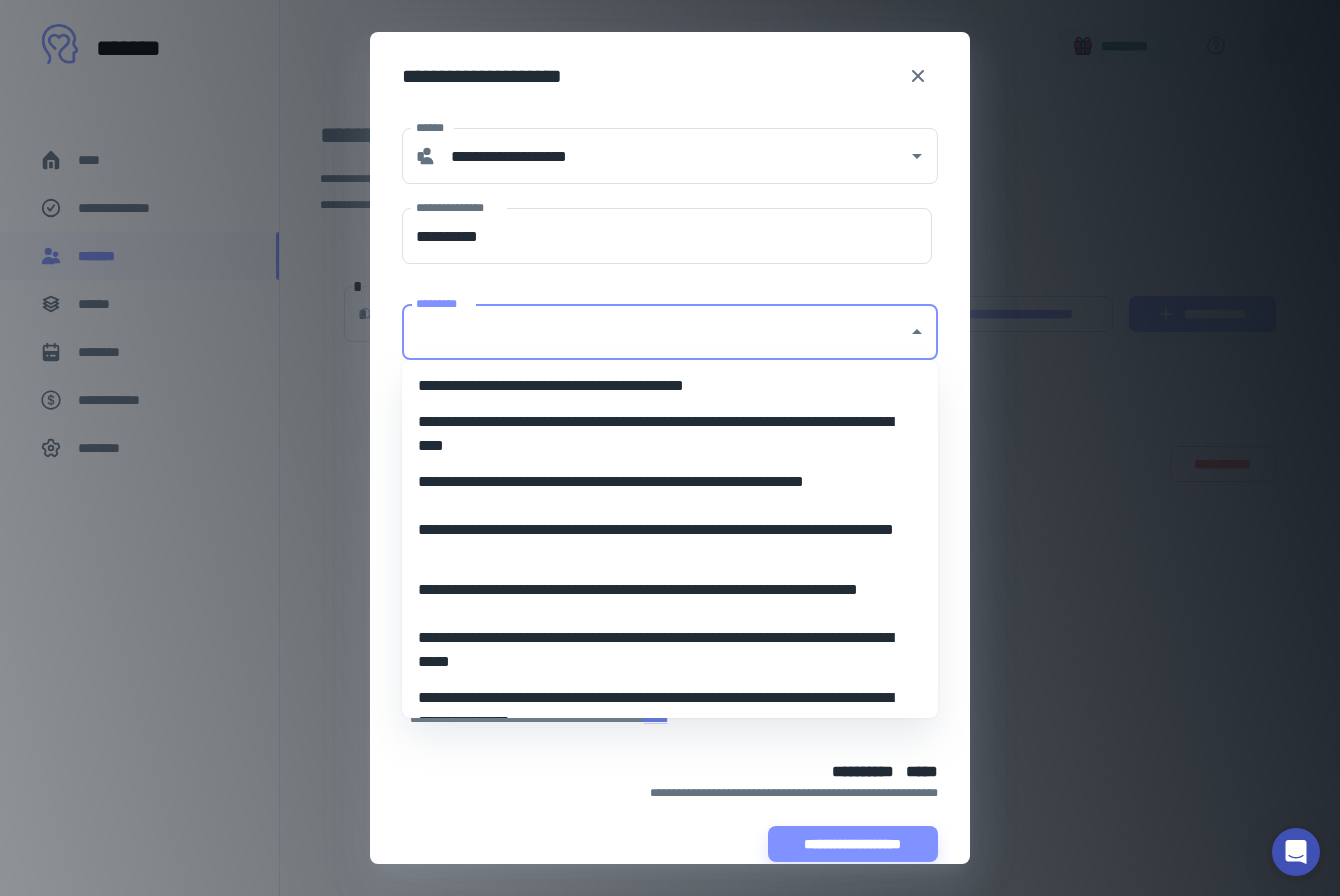 click on "*********" at bounding box center [655, 332] 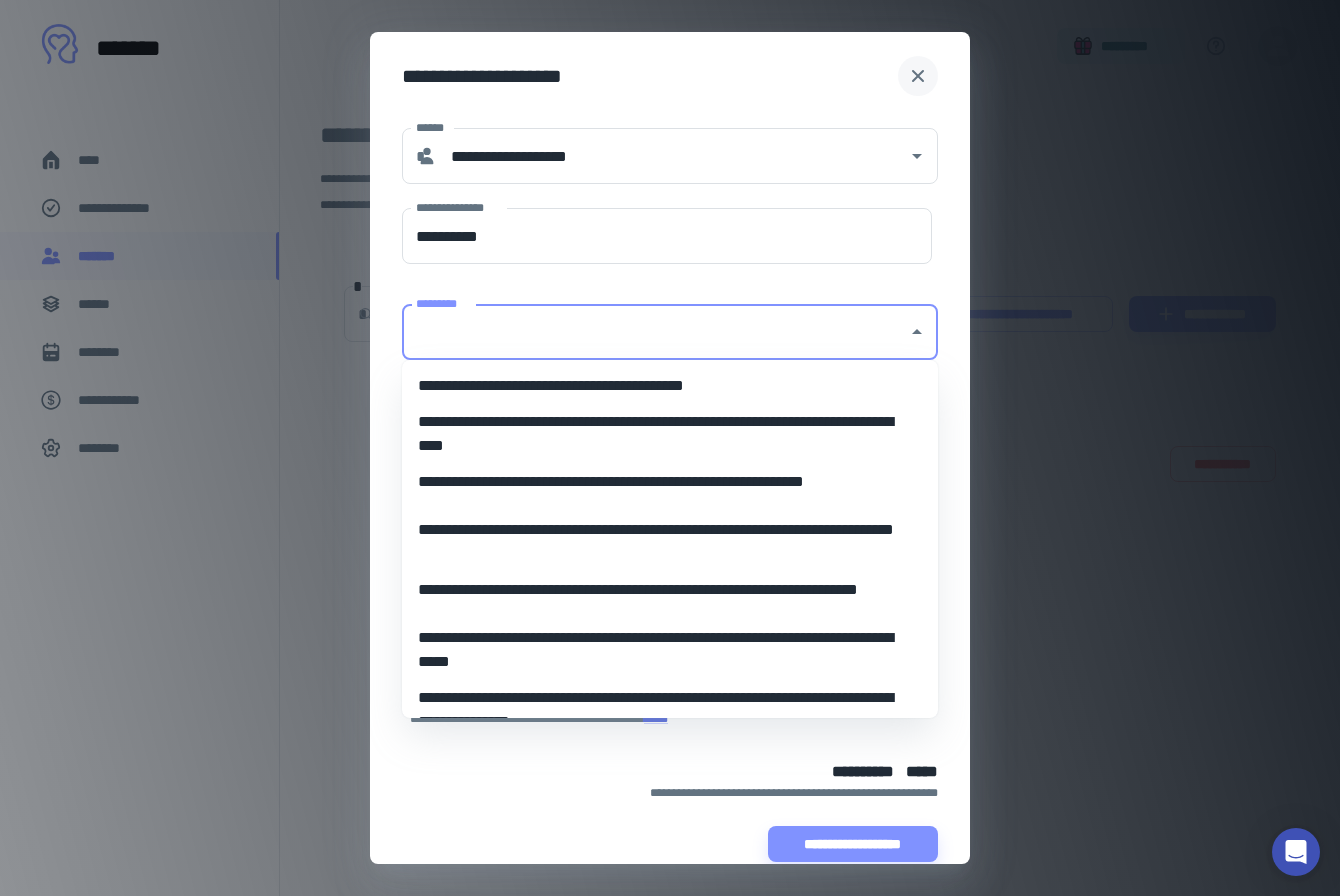 click 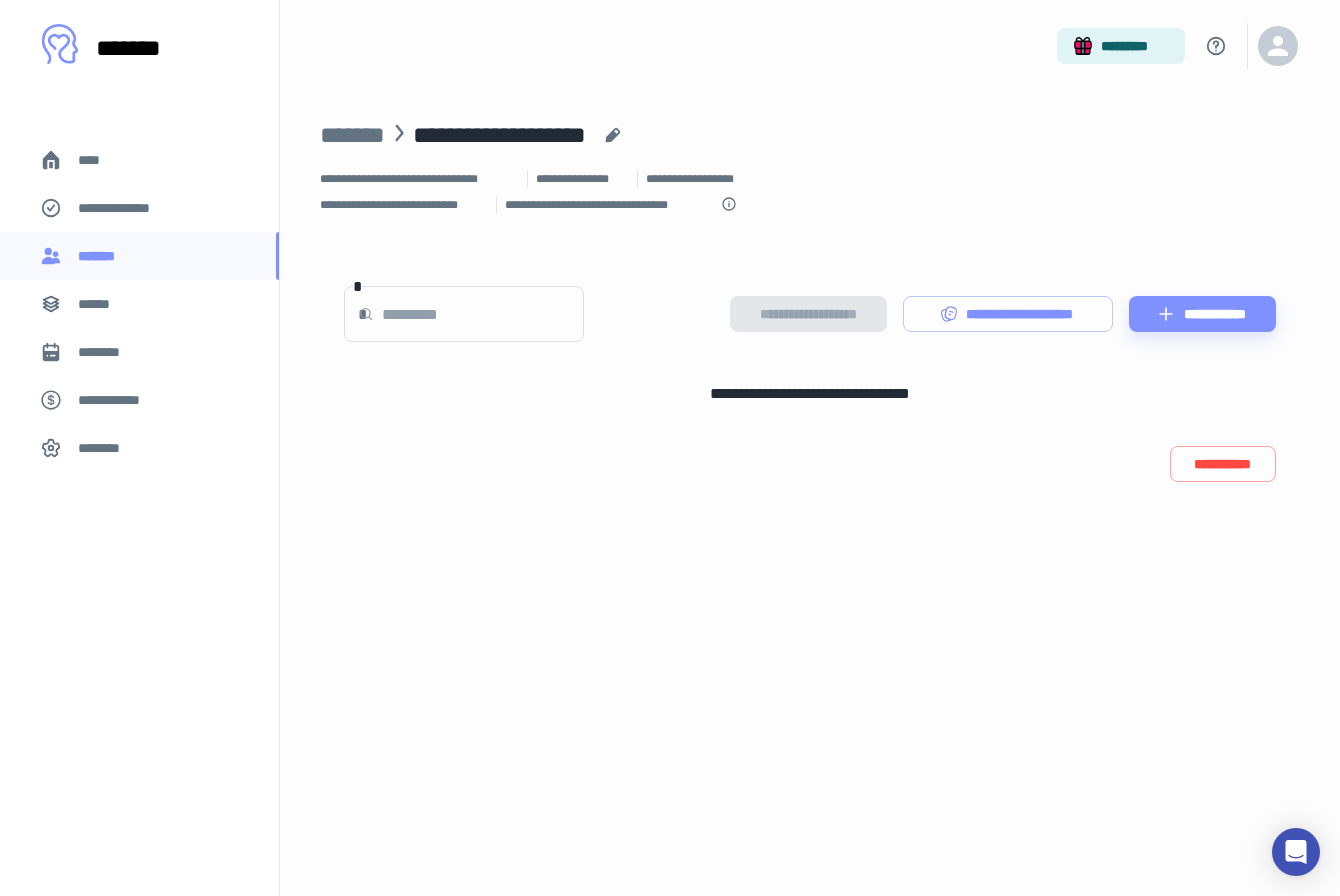 click on "********" at bounding box center [107, 352] 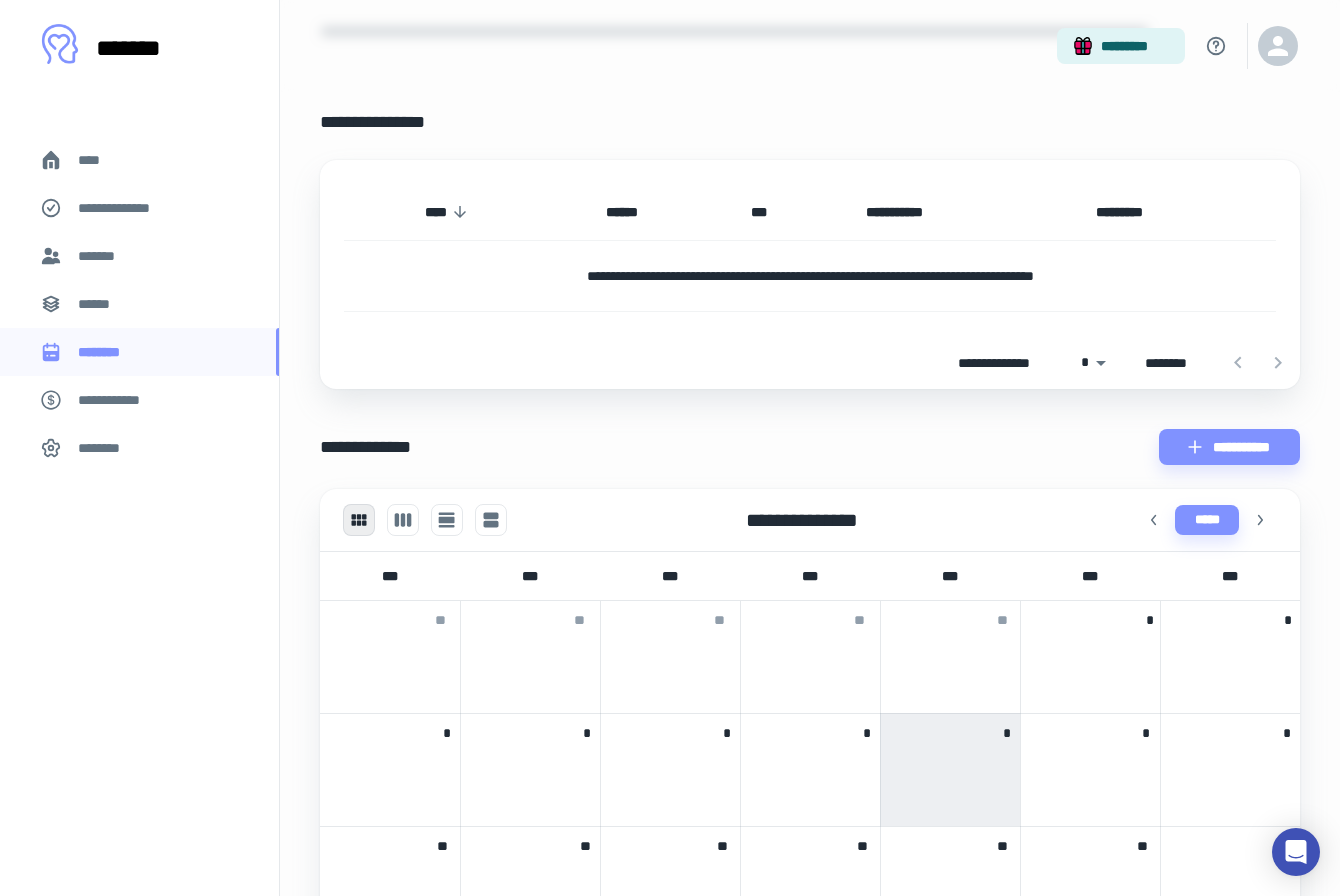 scroll, scrollTop: 0, scrollLeft: 0, axis: both 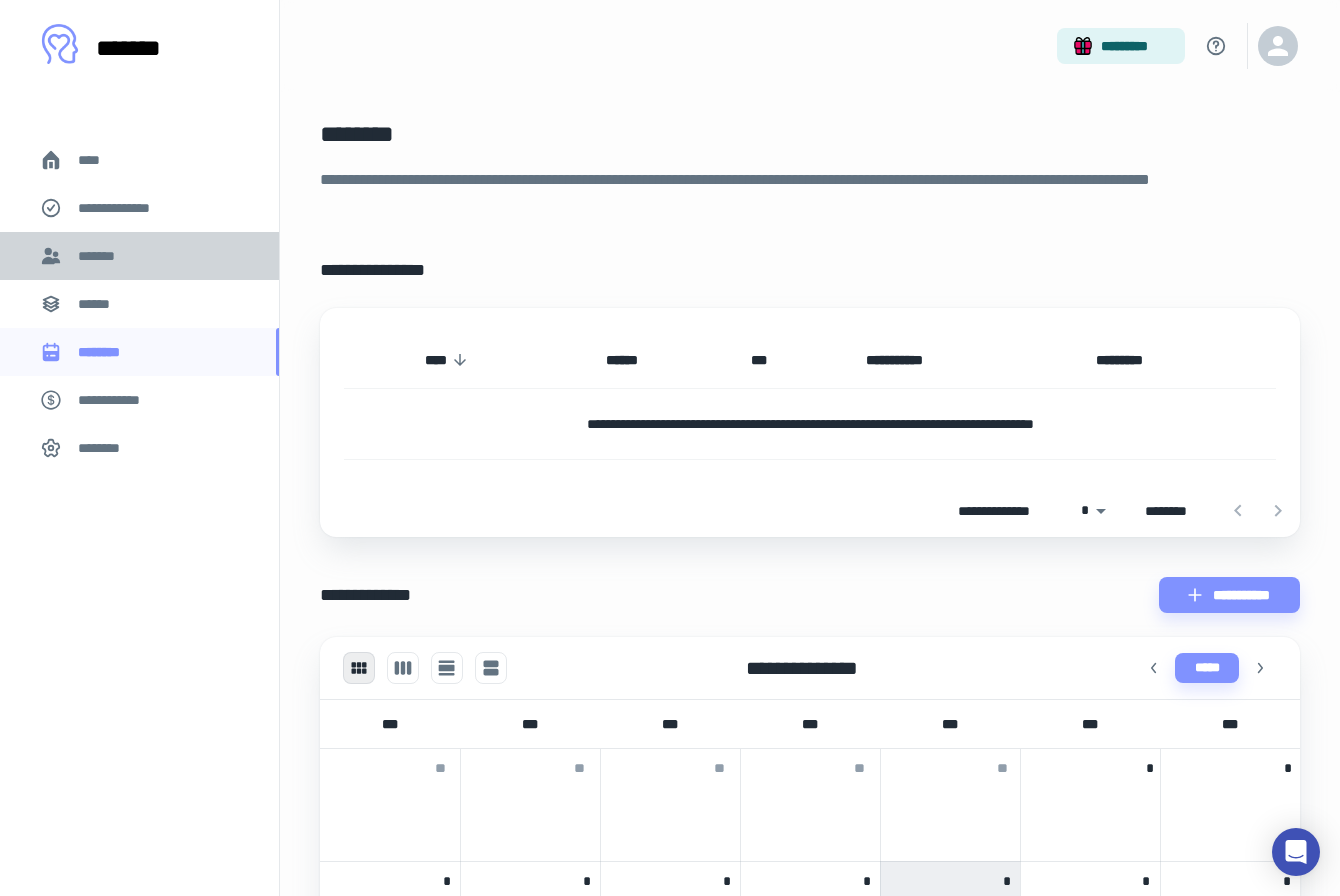 click on "*******" at bounding box center (100, 256) 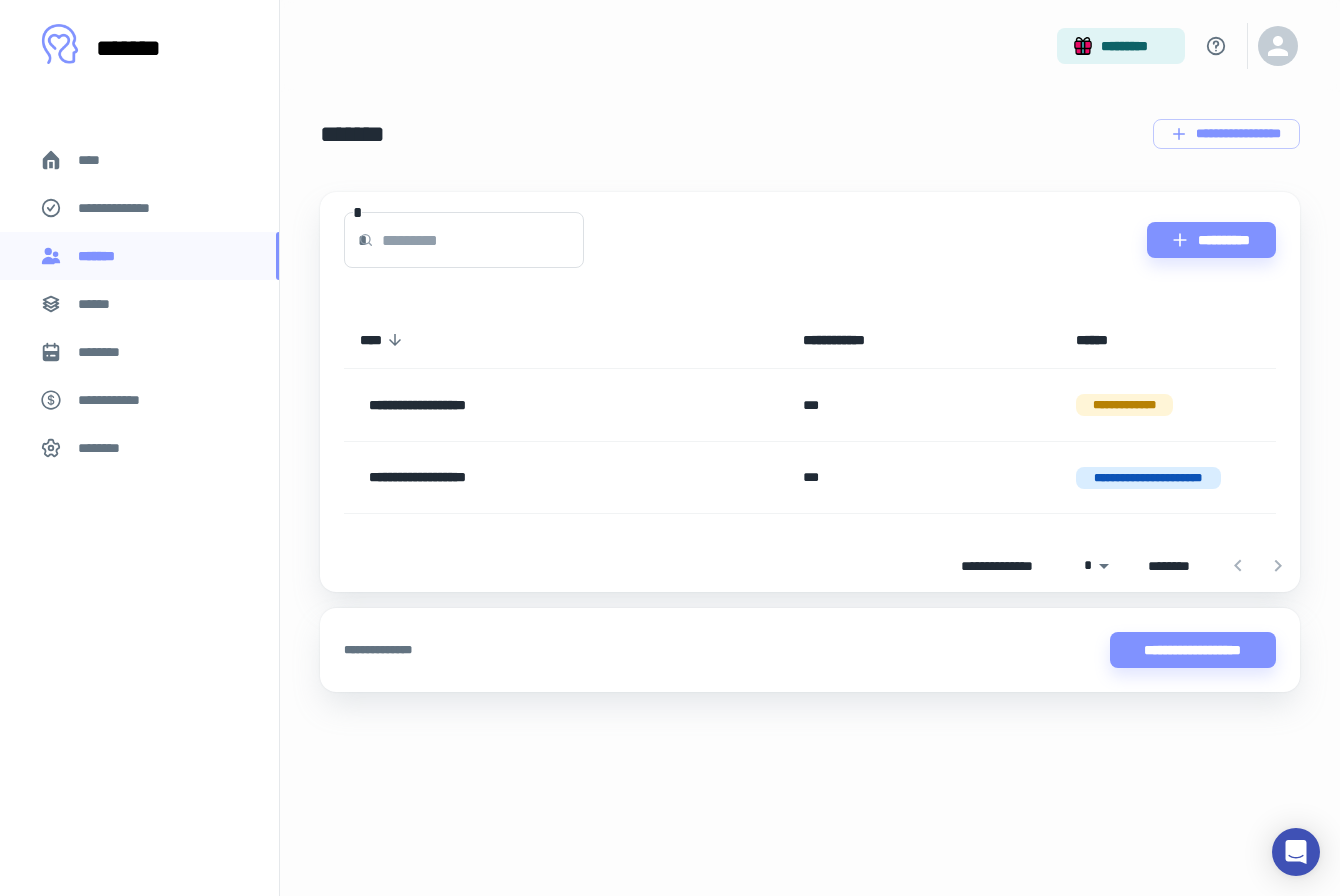 click on "******" at bounding box center [100, 304] 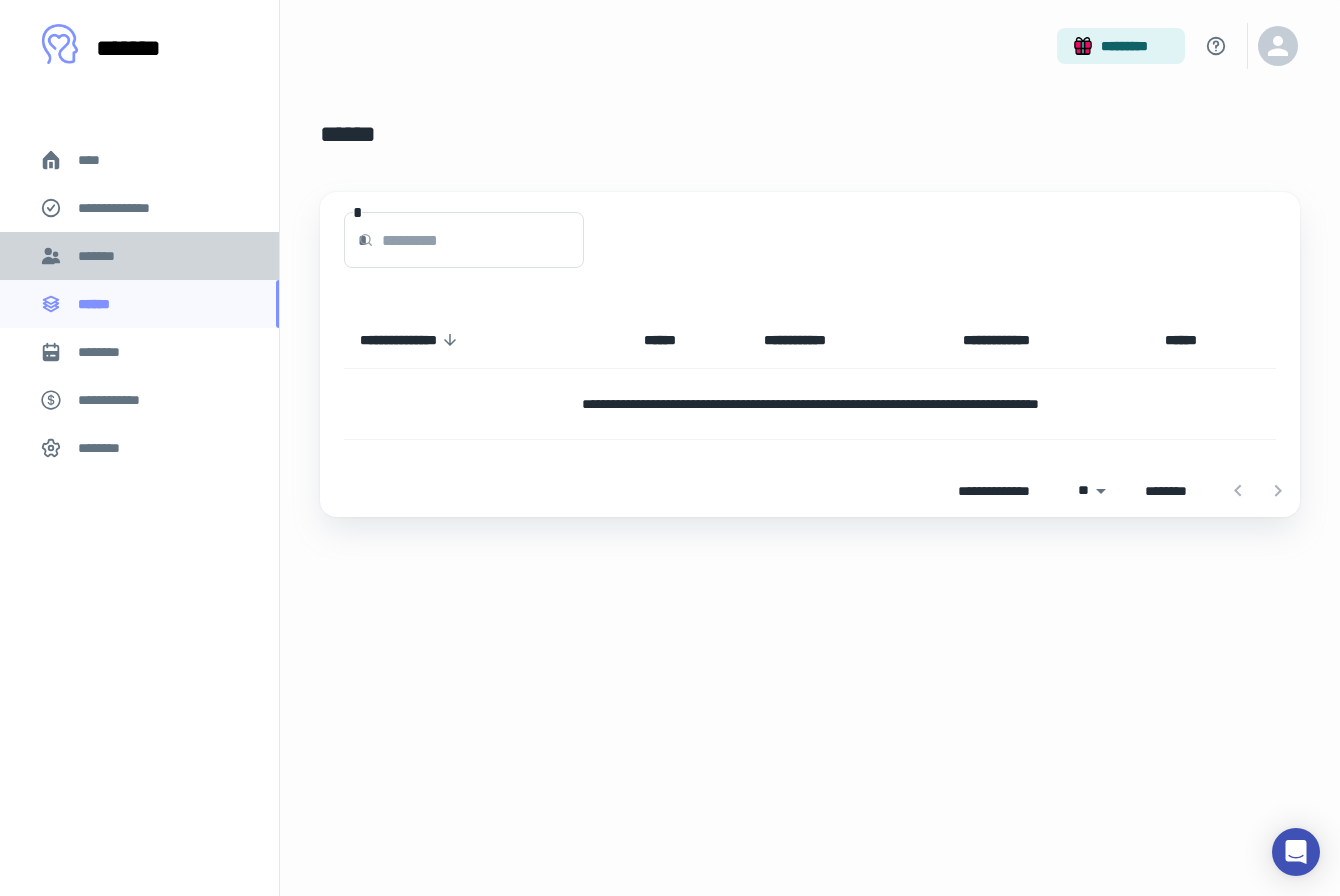 click on "*******" at bounding box center (100, 256) 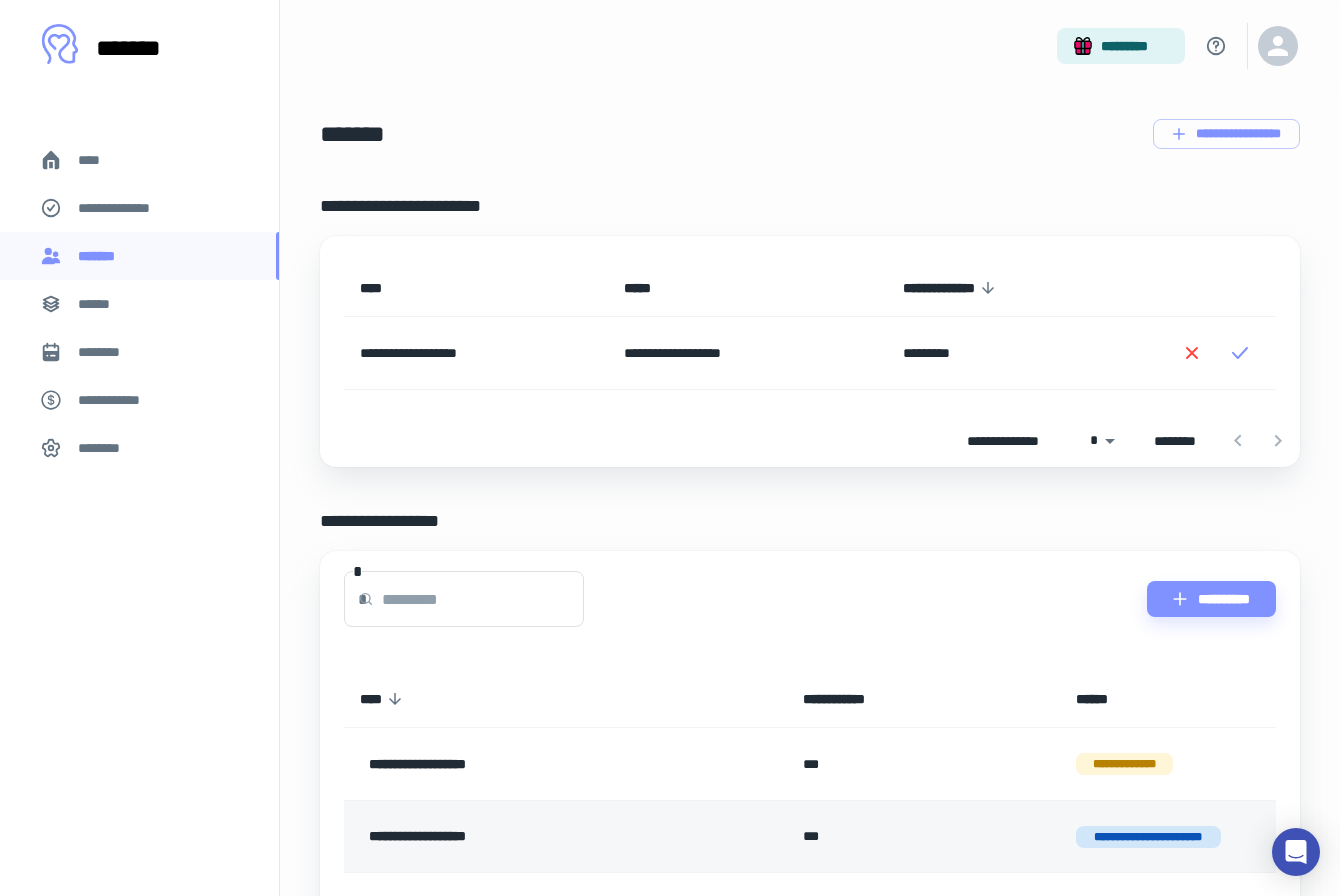 click on "**********" at bounding box center (1149, 837) 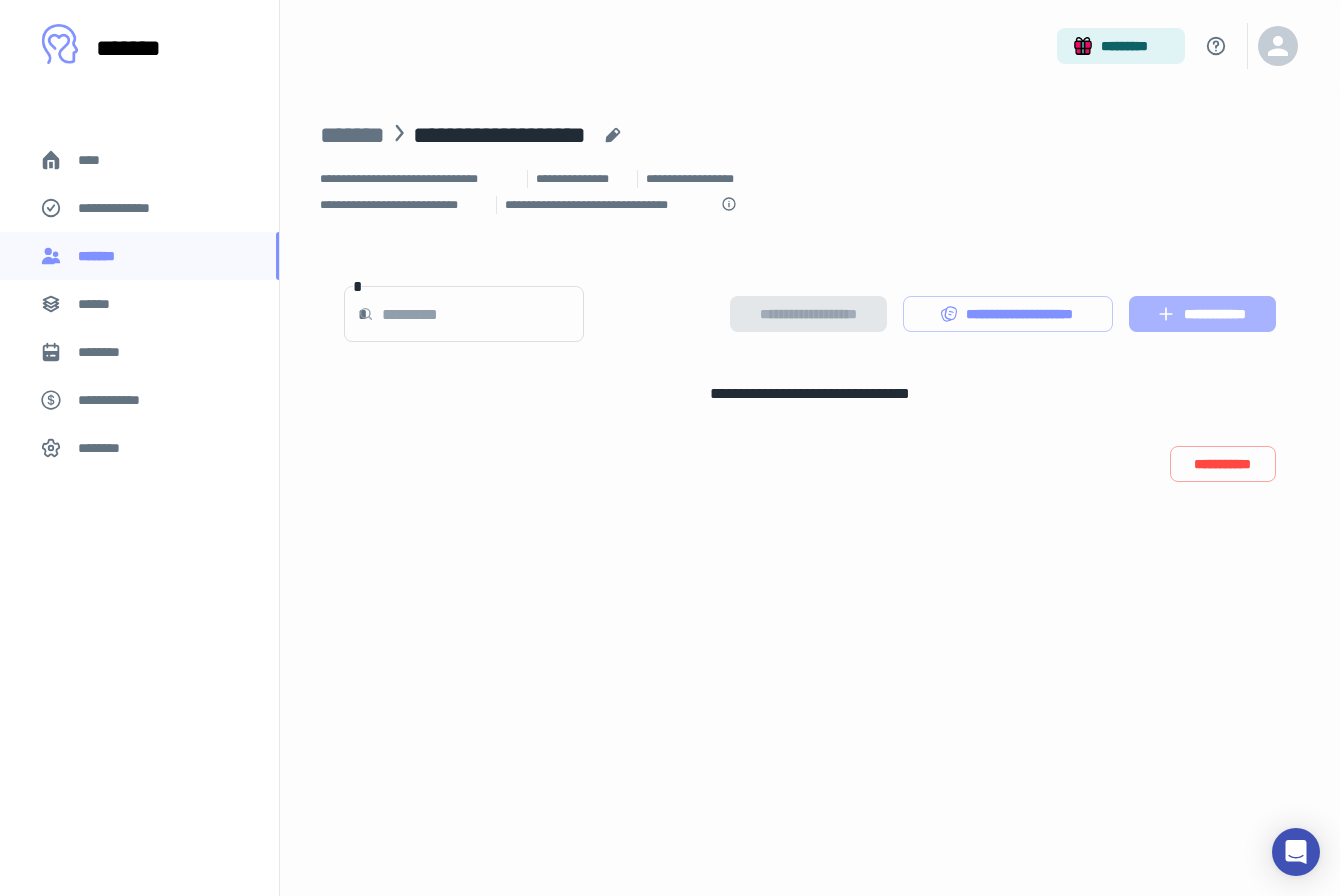 click on "**********" at bounding box center [1202, 314] 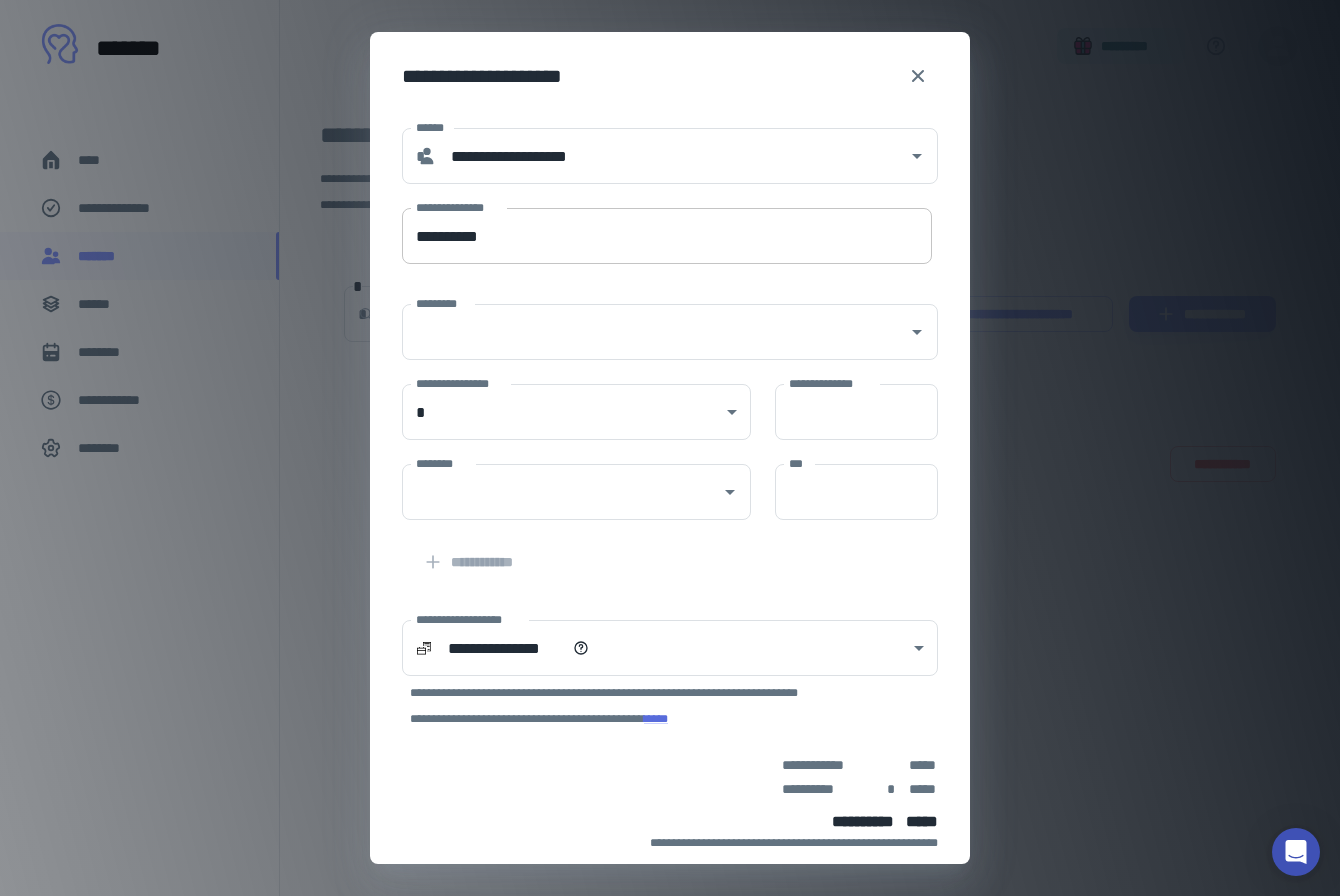 click on "**********" at bounding box center [667, 236] 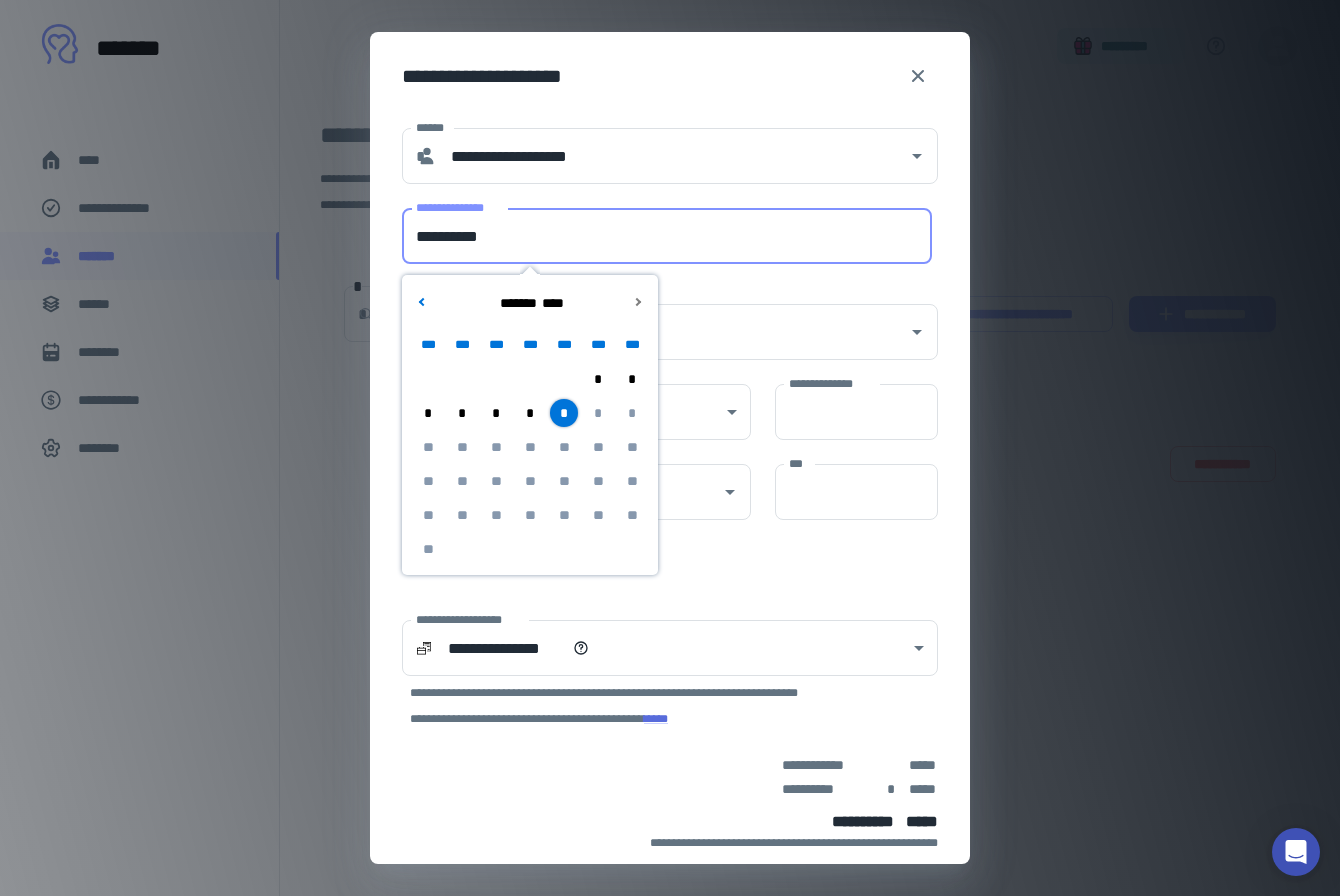 click on "**********" at bounding box center (667, 236) 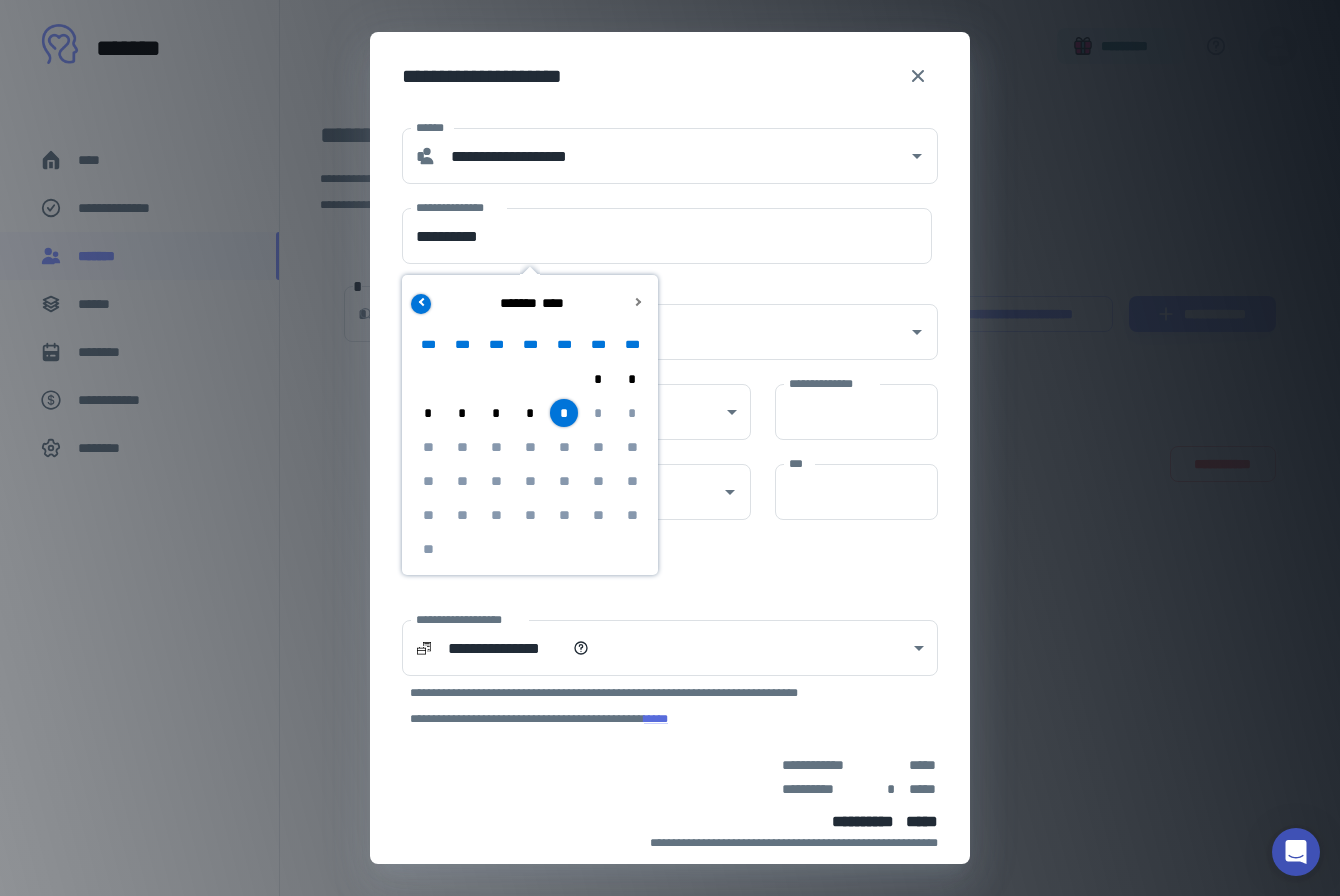 click at bounding box center [422, 301] 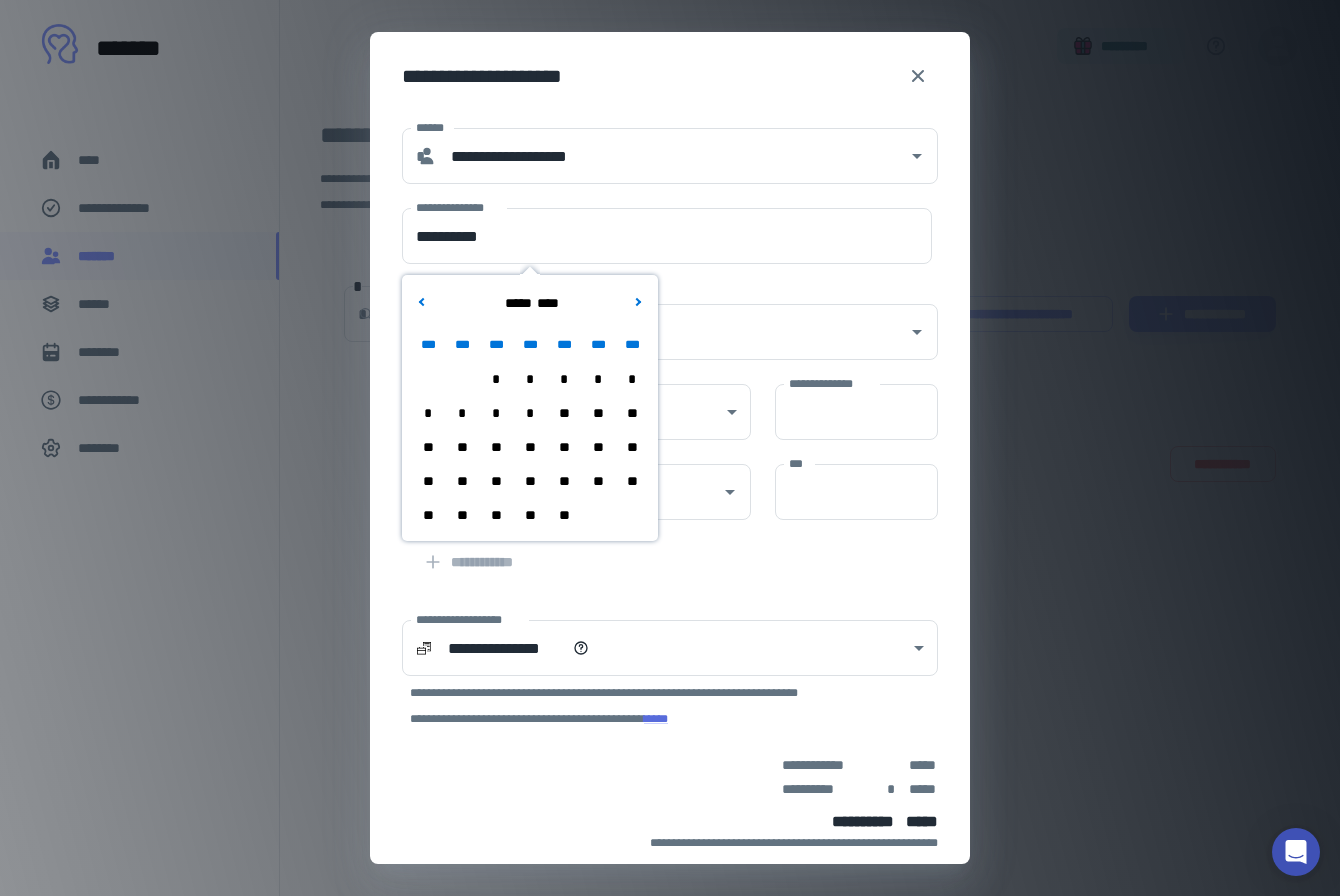 click on "*" at bounding box center (496, 379) 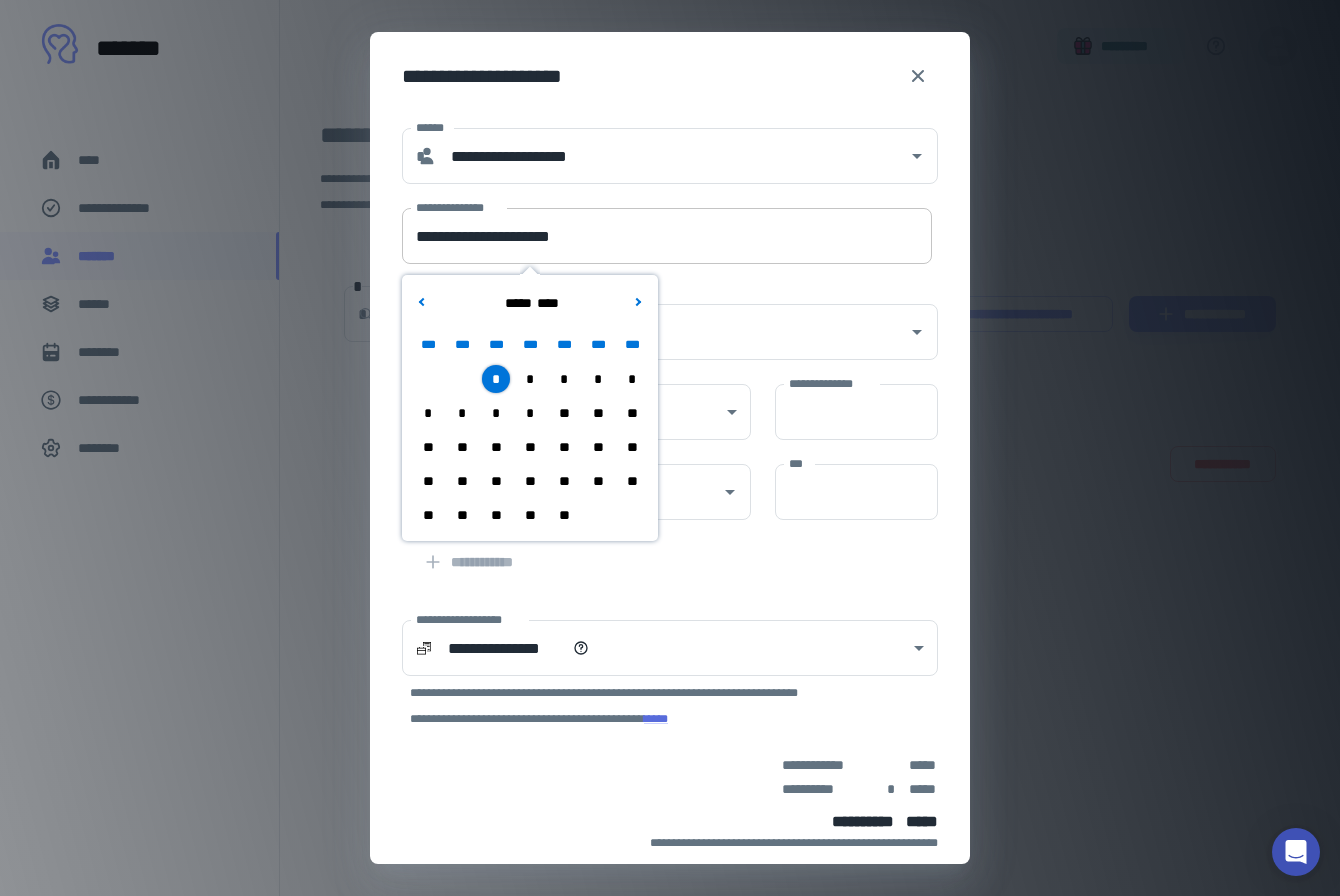 click on "**********" at bounding box center [667, 236] 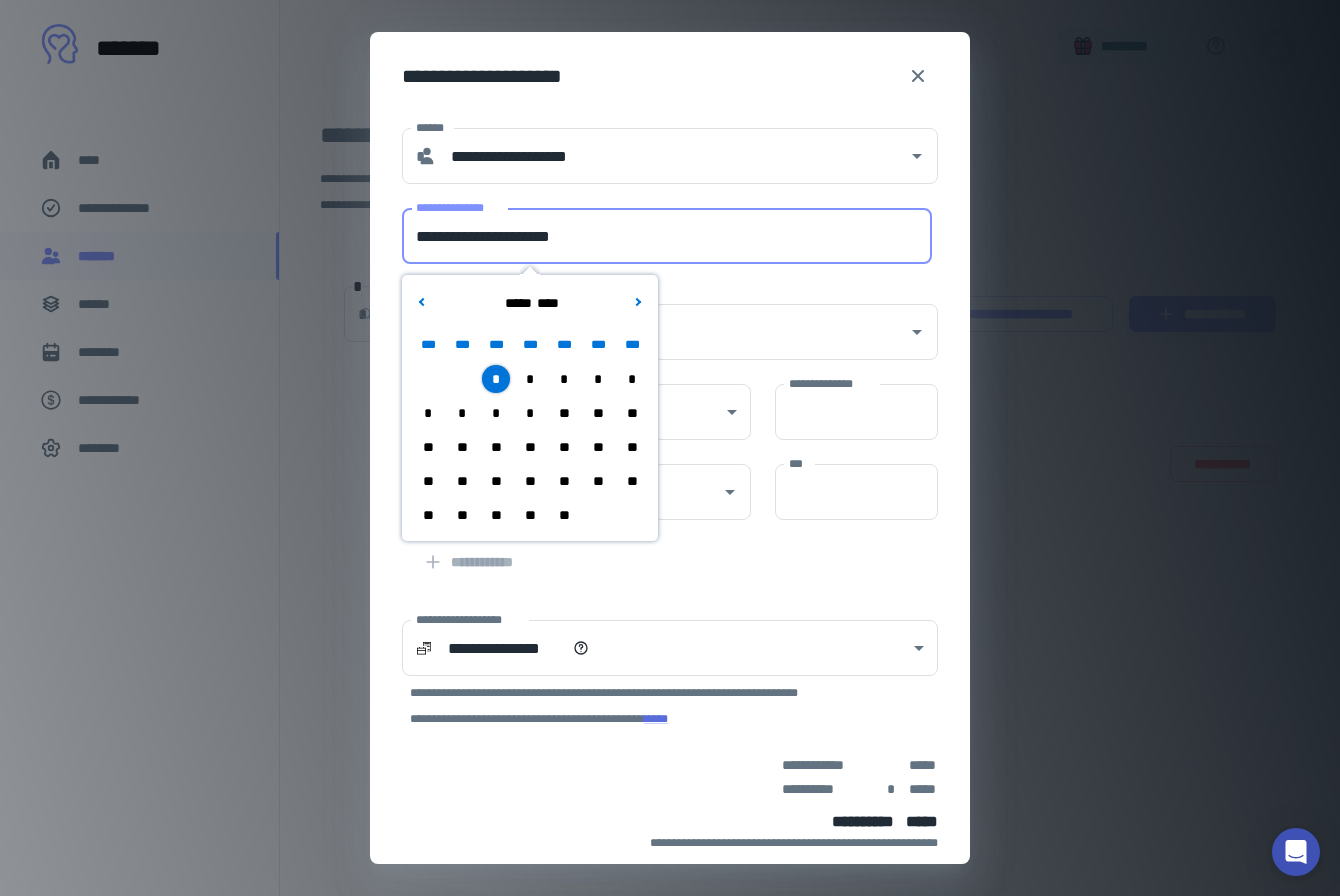 drag, startPoint x: 515, startPoint y: 240, endPoint x: 371, endPoint y: 238, distance: 144.01389 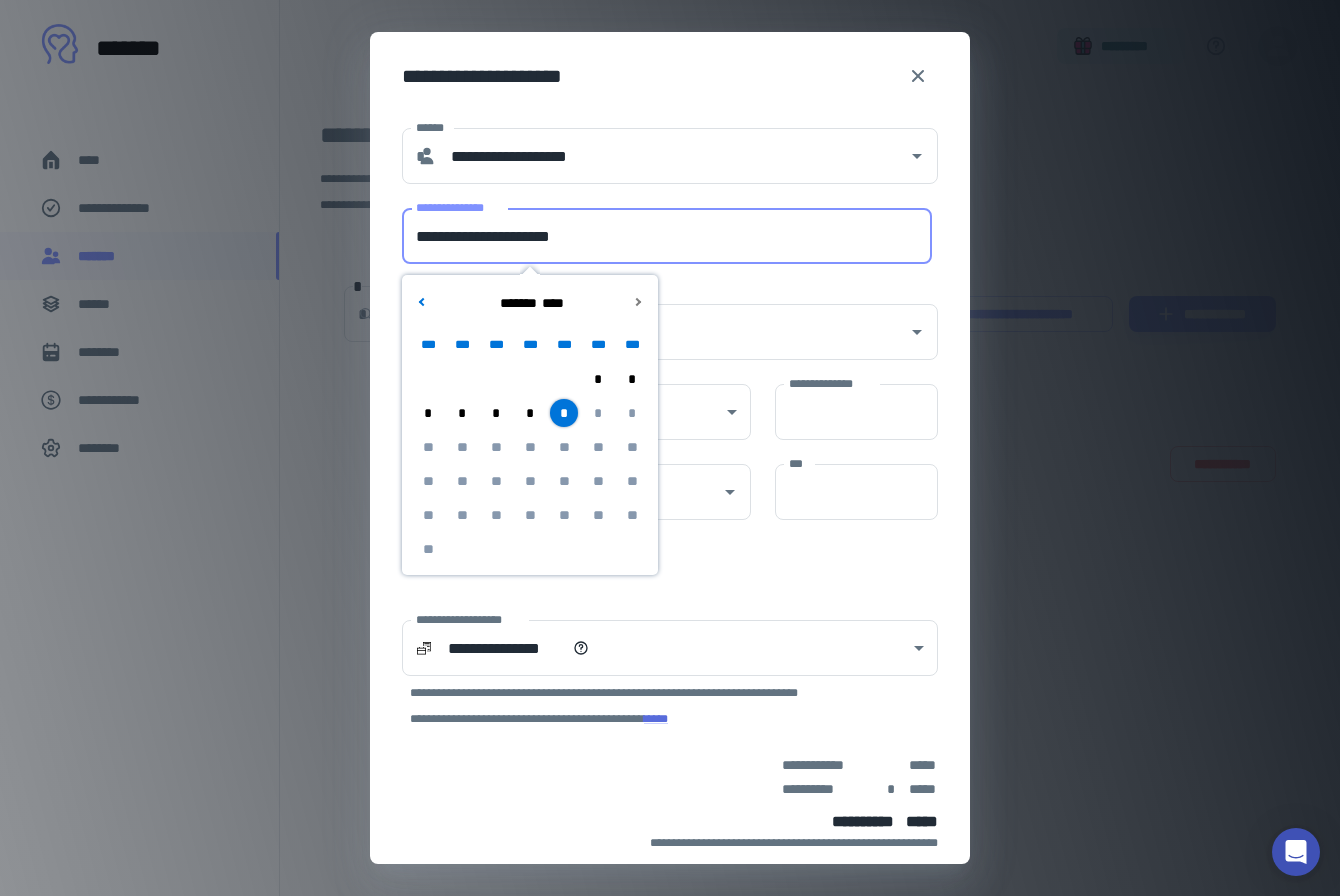 click on "**********" at bounding box center [667, 236] 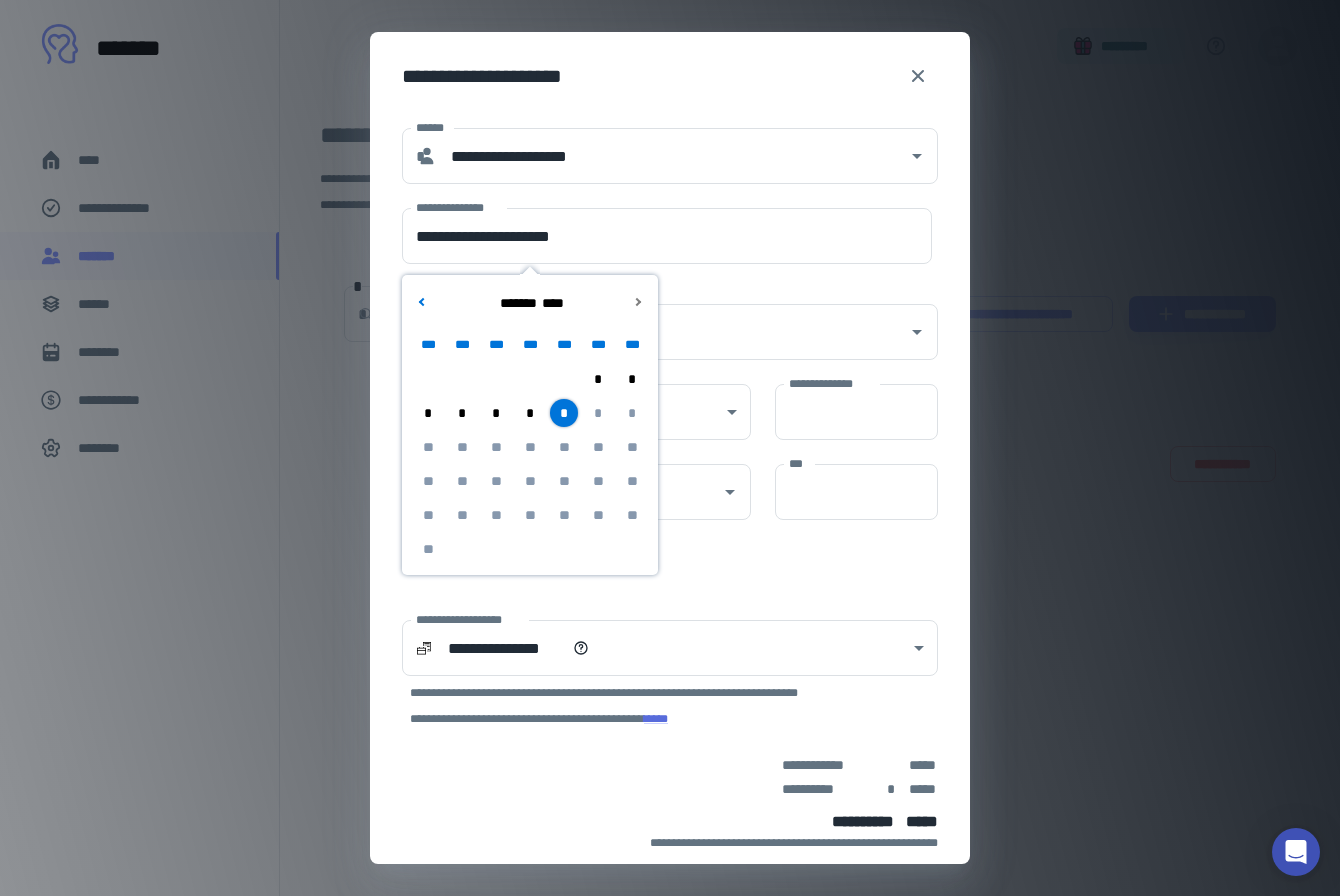click on "*" at bounding box center (564, 413) 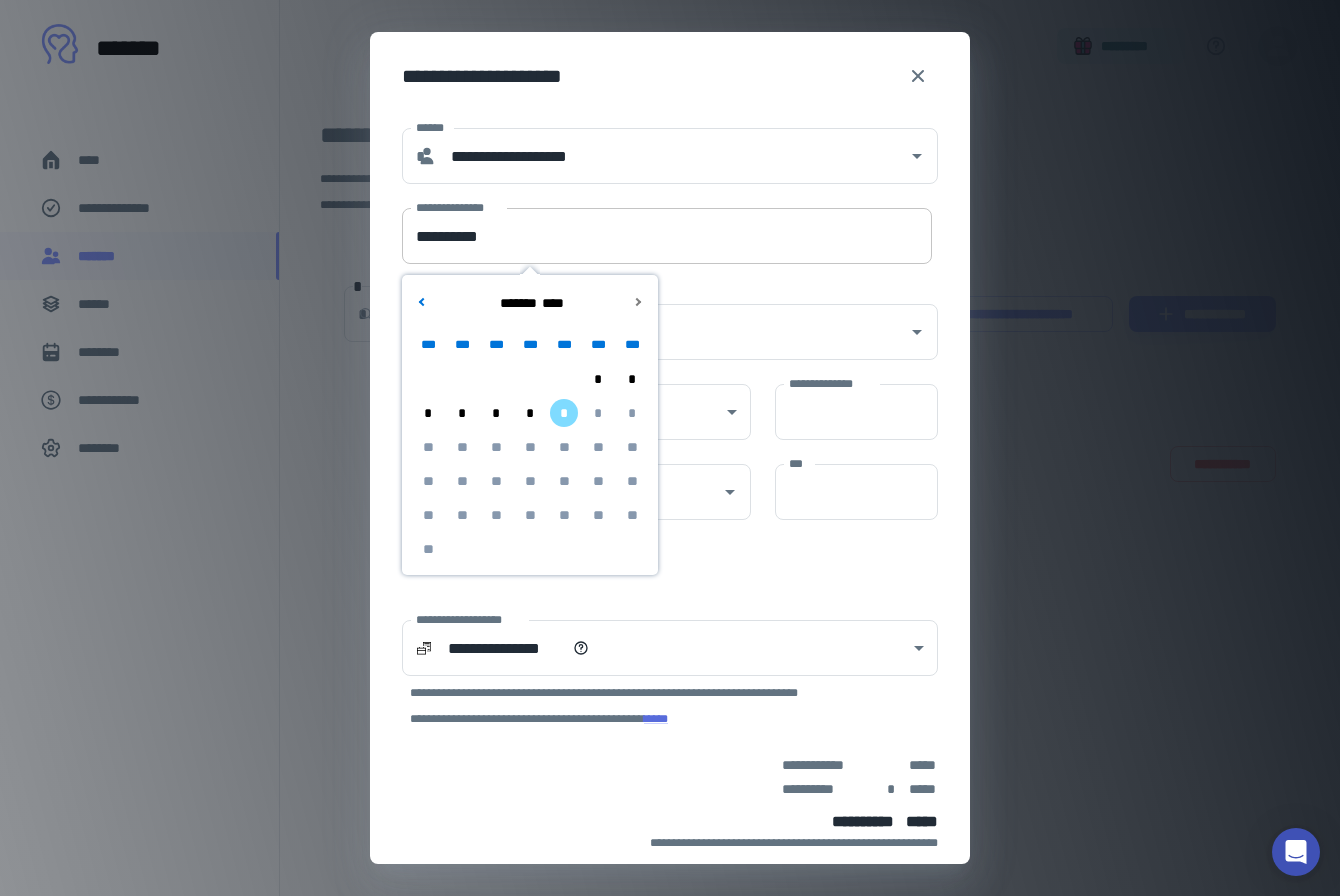 click on "**********" at bounding box center (667, 236) 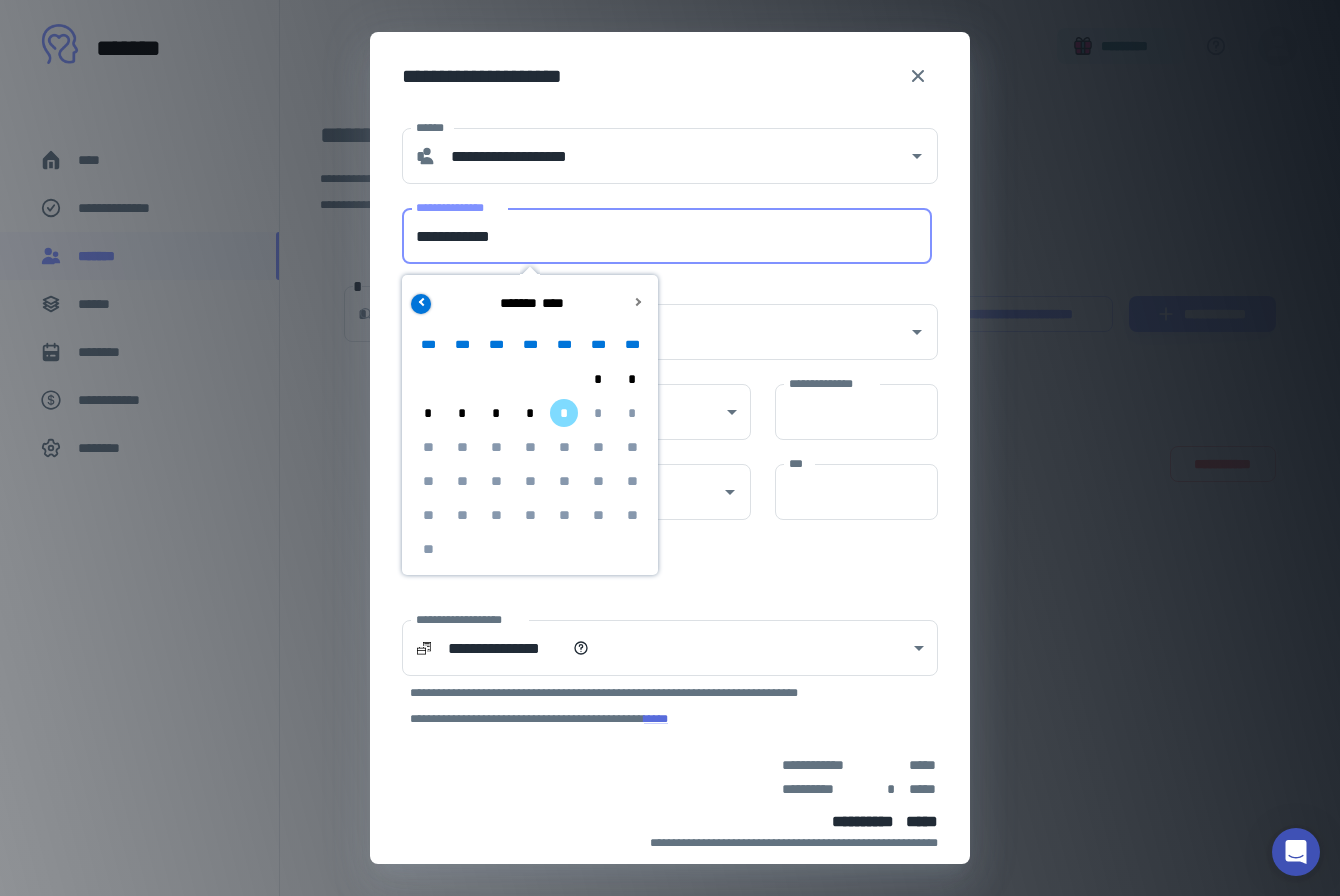 click at bounding box center [421, 304] 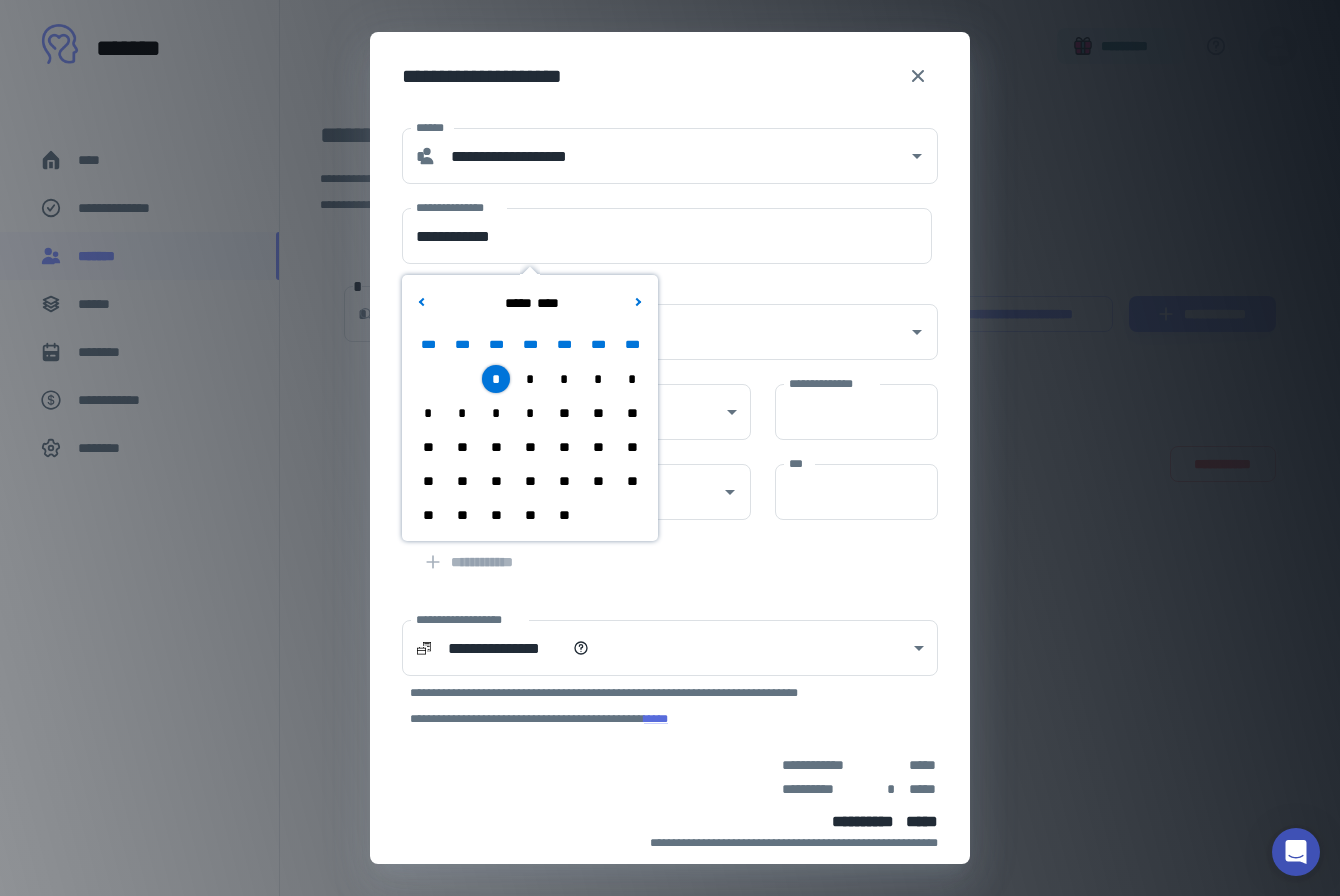 click on "*" at bounding box center [496, 413] 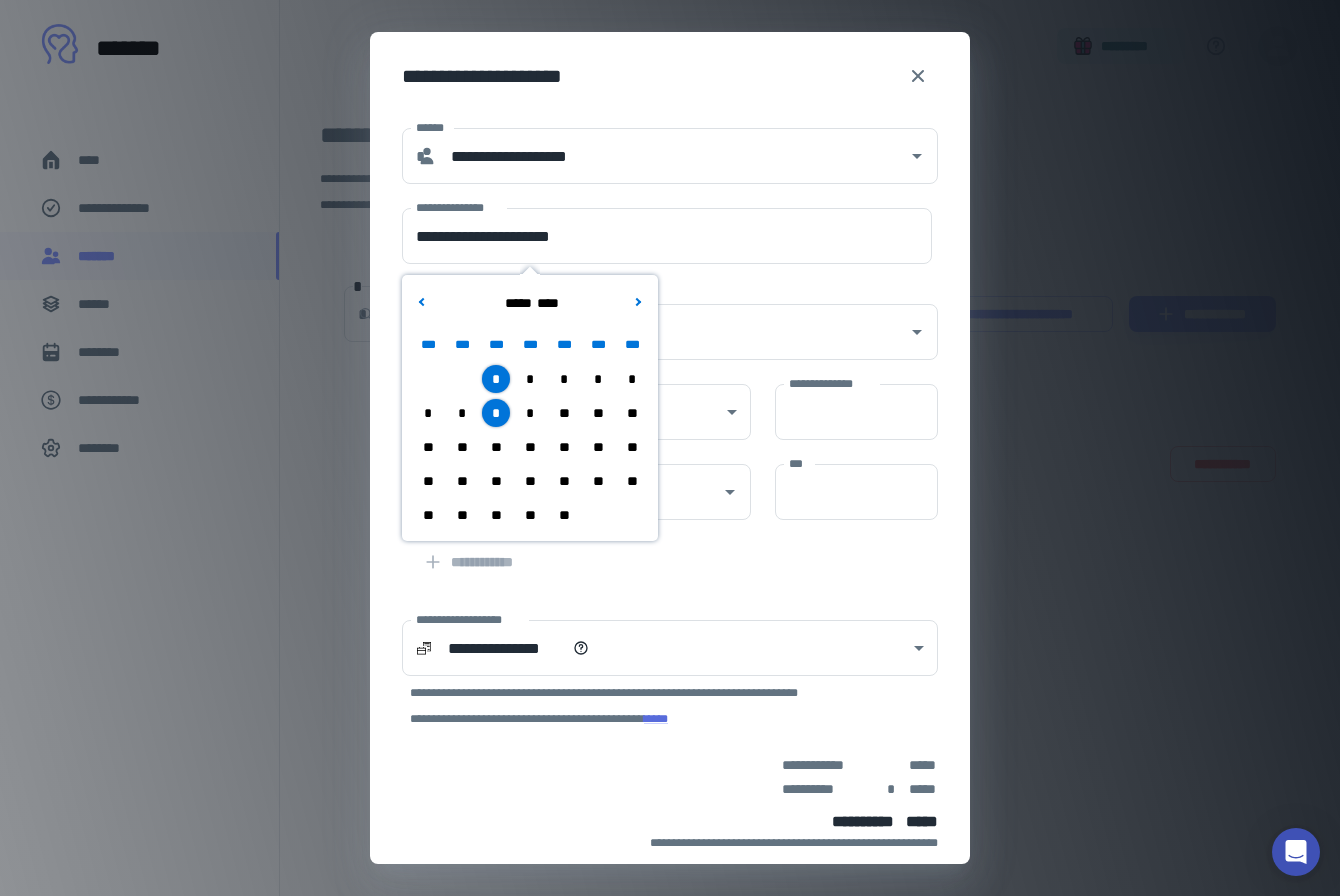 click on "**" at bounding box center (496, 447) 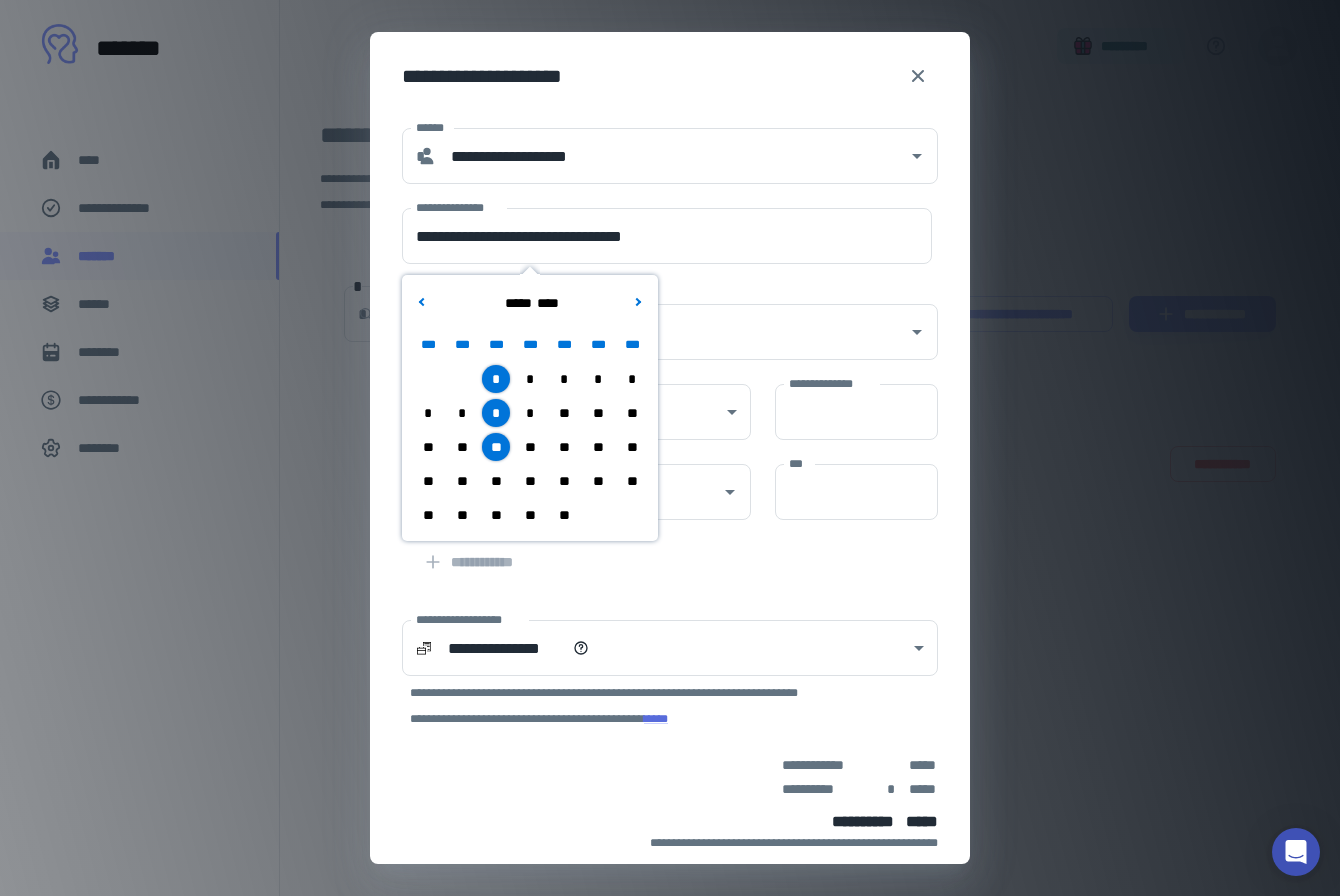 click on "**" at bounding box center (496, 481) 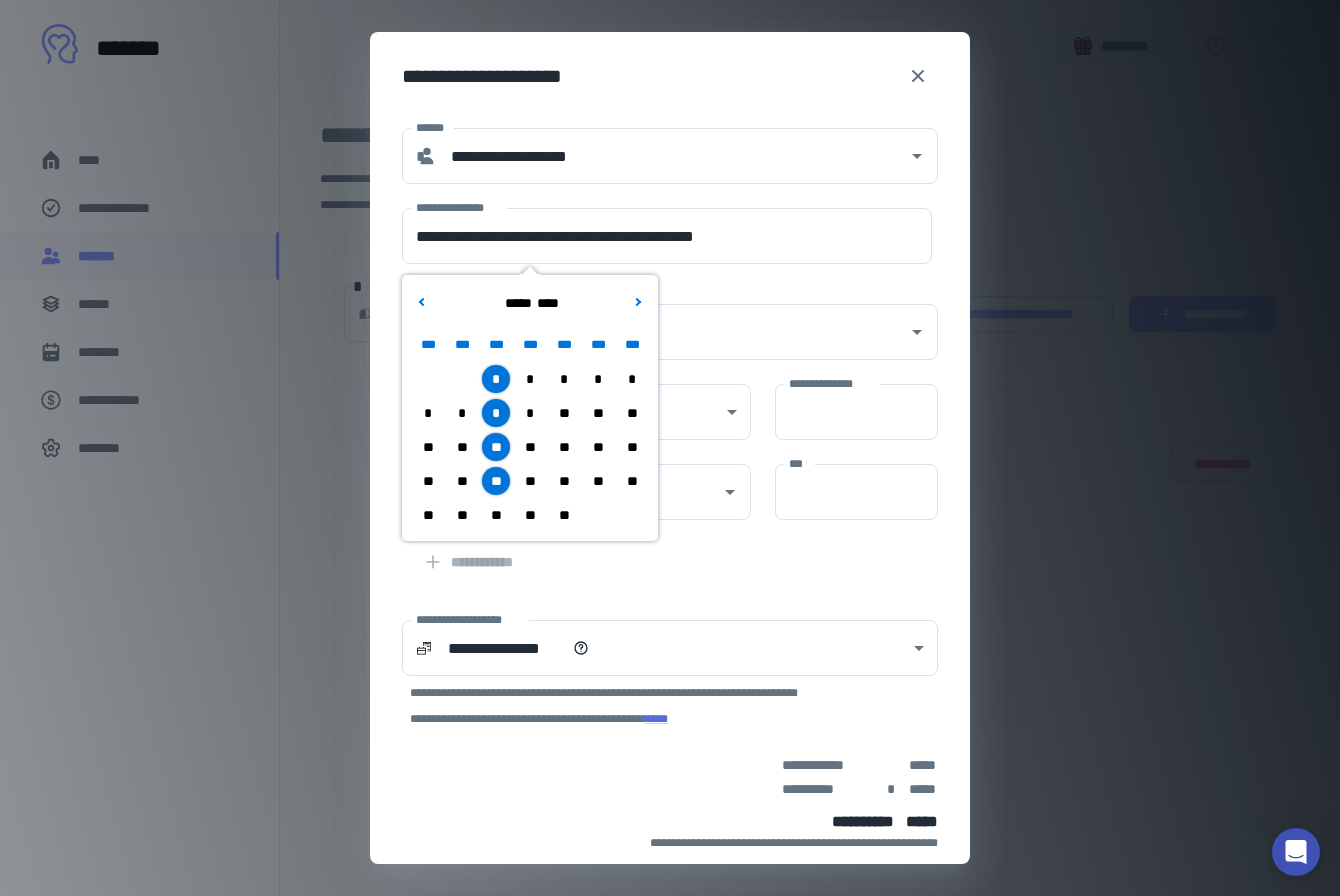 click on "**" at bounding box center (598, 481) 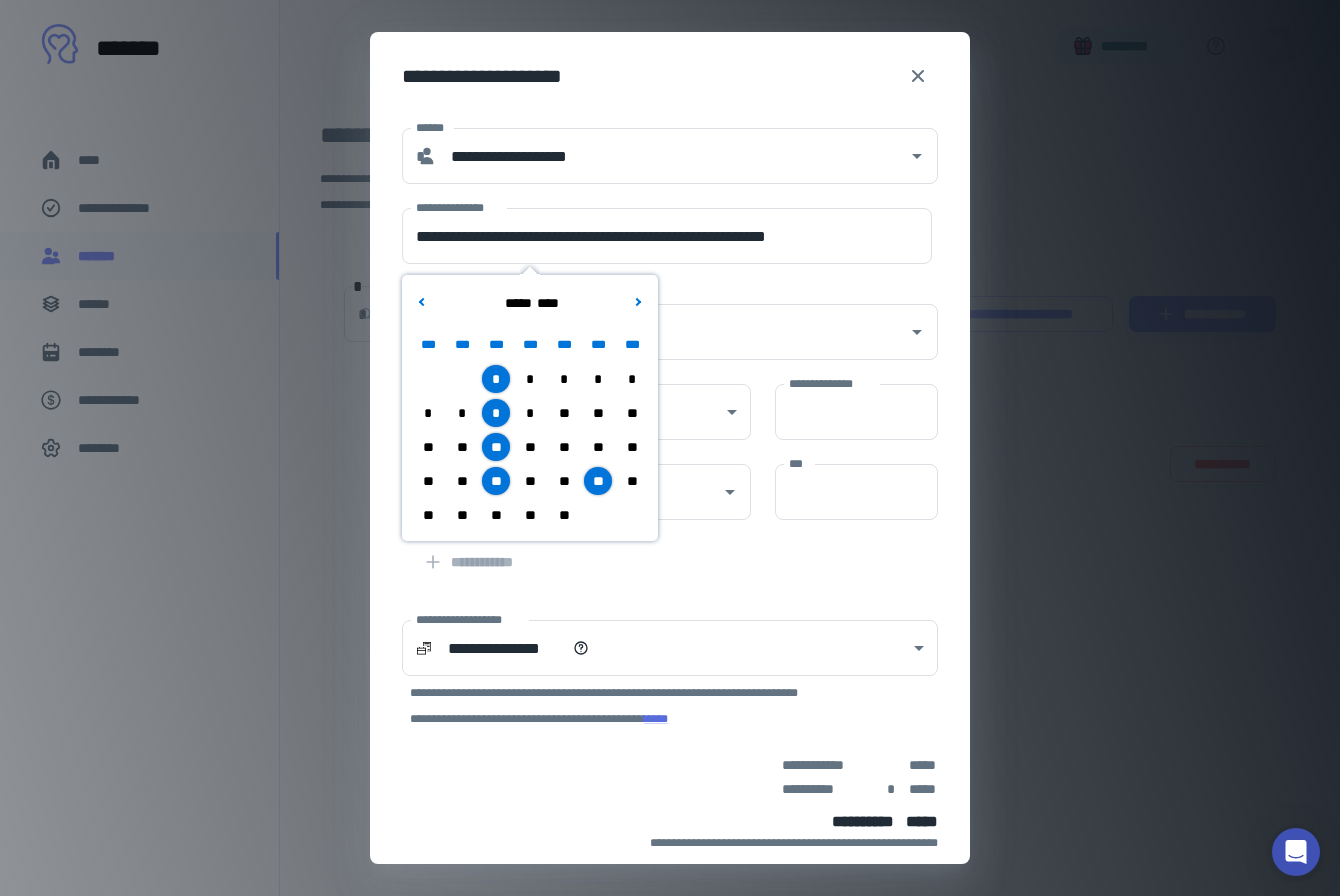 click on "**" at bounding box center (496, 515) 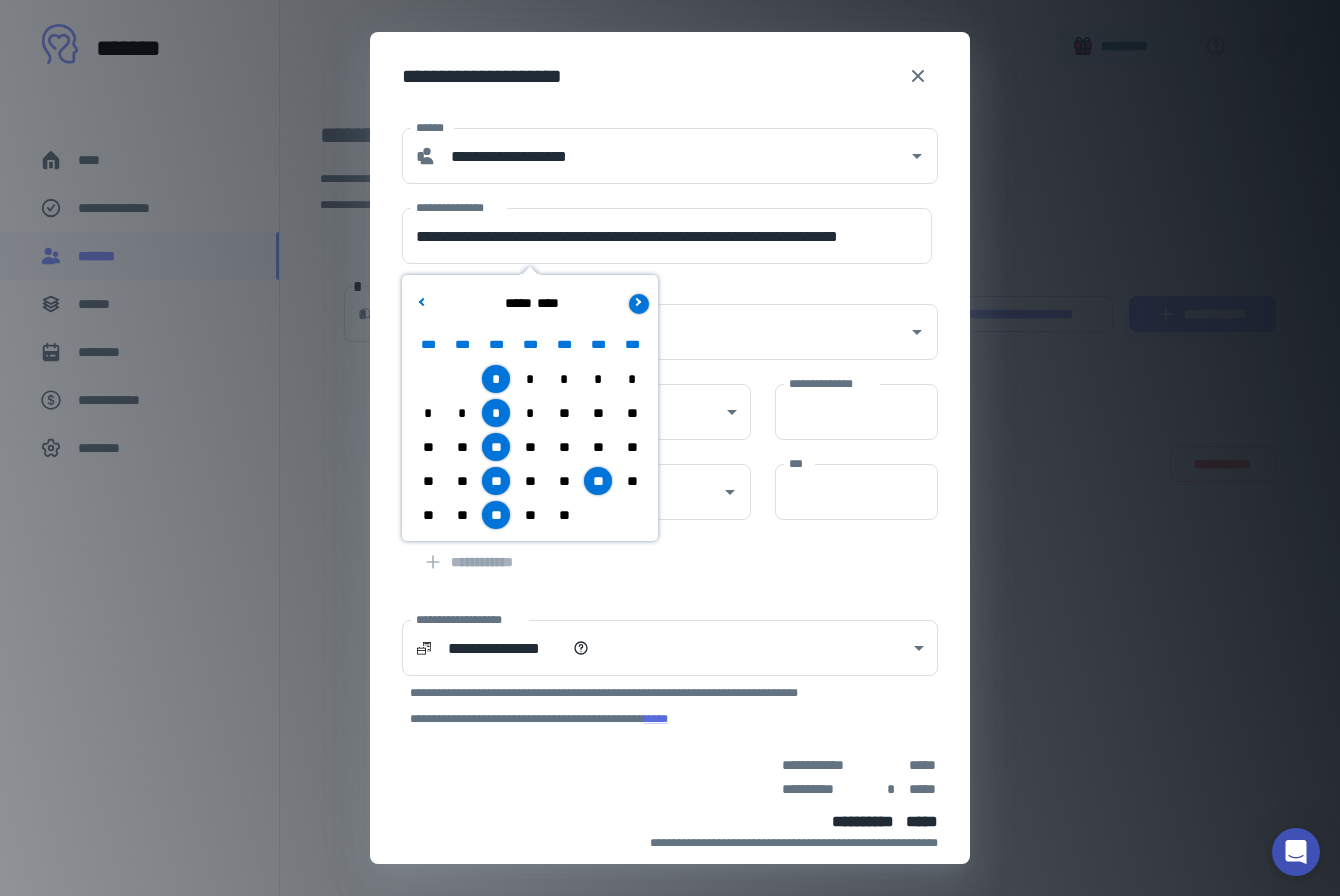 click at bounding box center (637, 301) 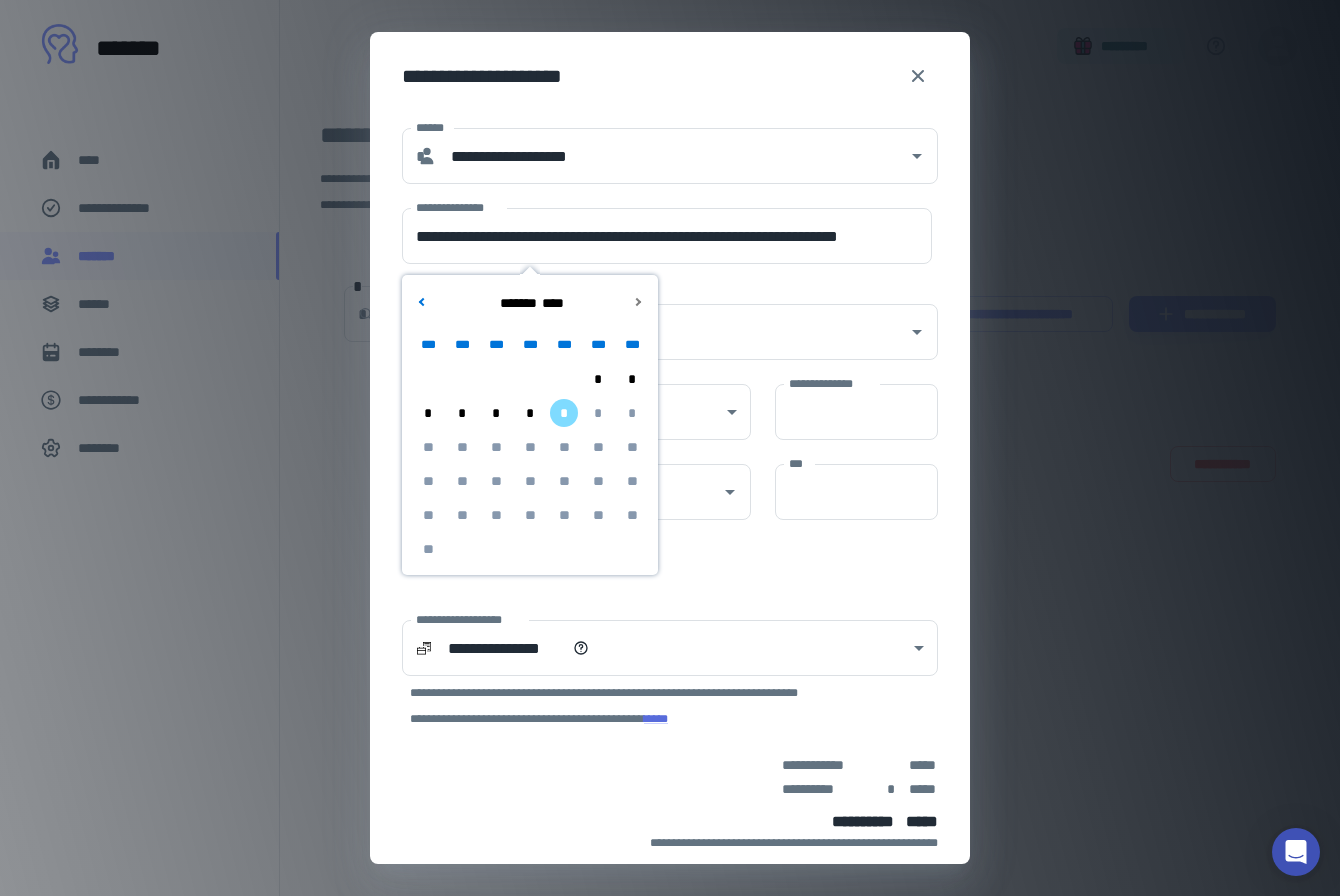 click on "*" at bounding box center [598, 379] 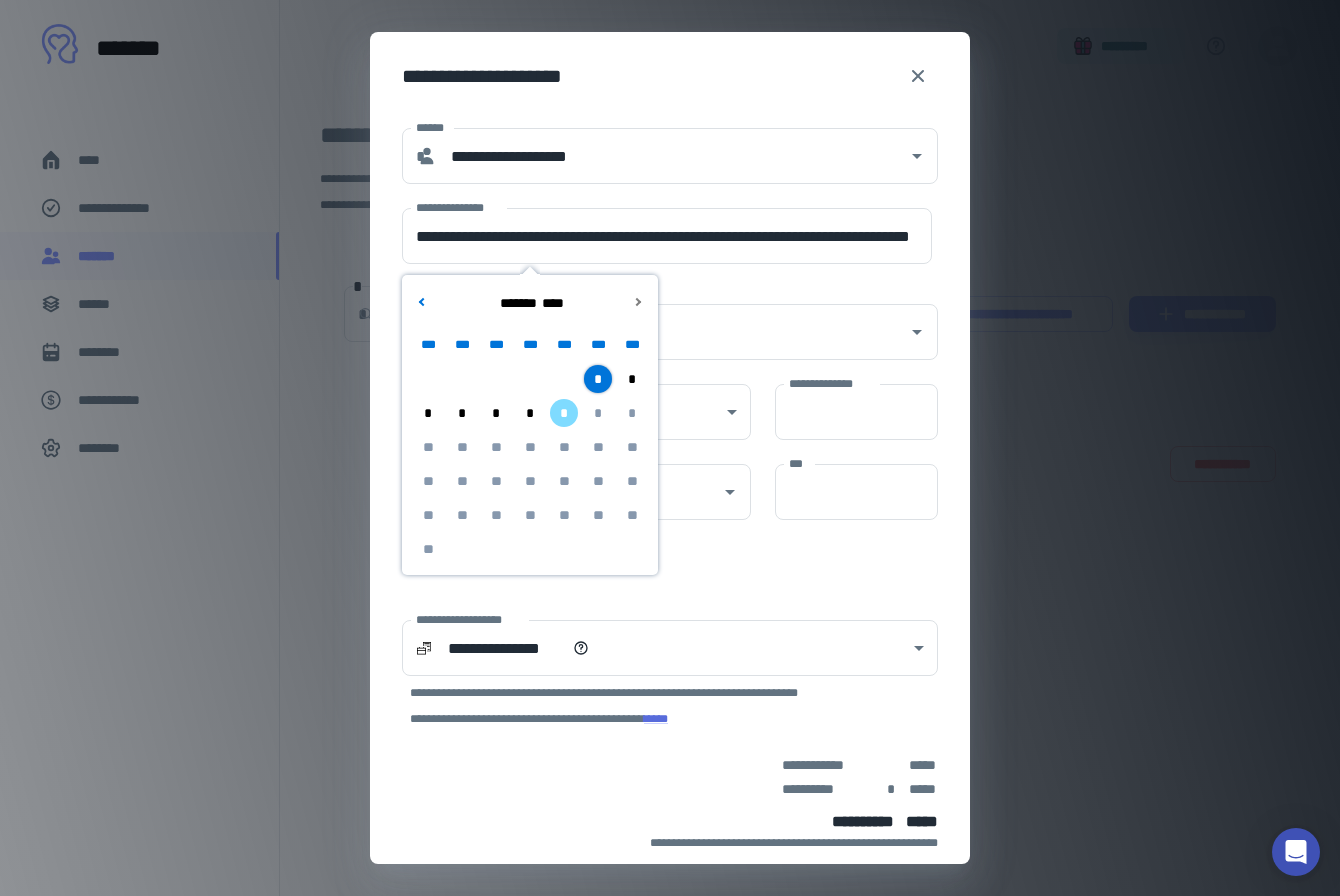 click on "*" at bounding box center (496, 413) 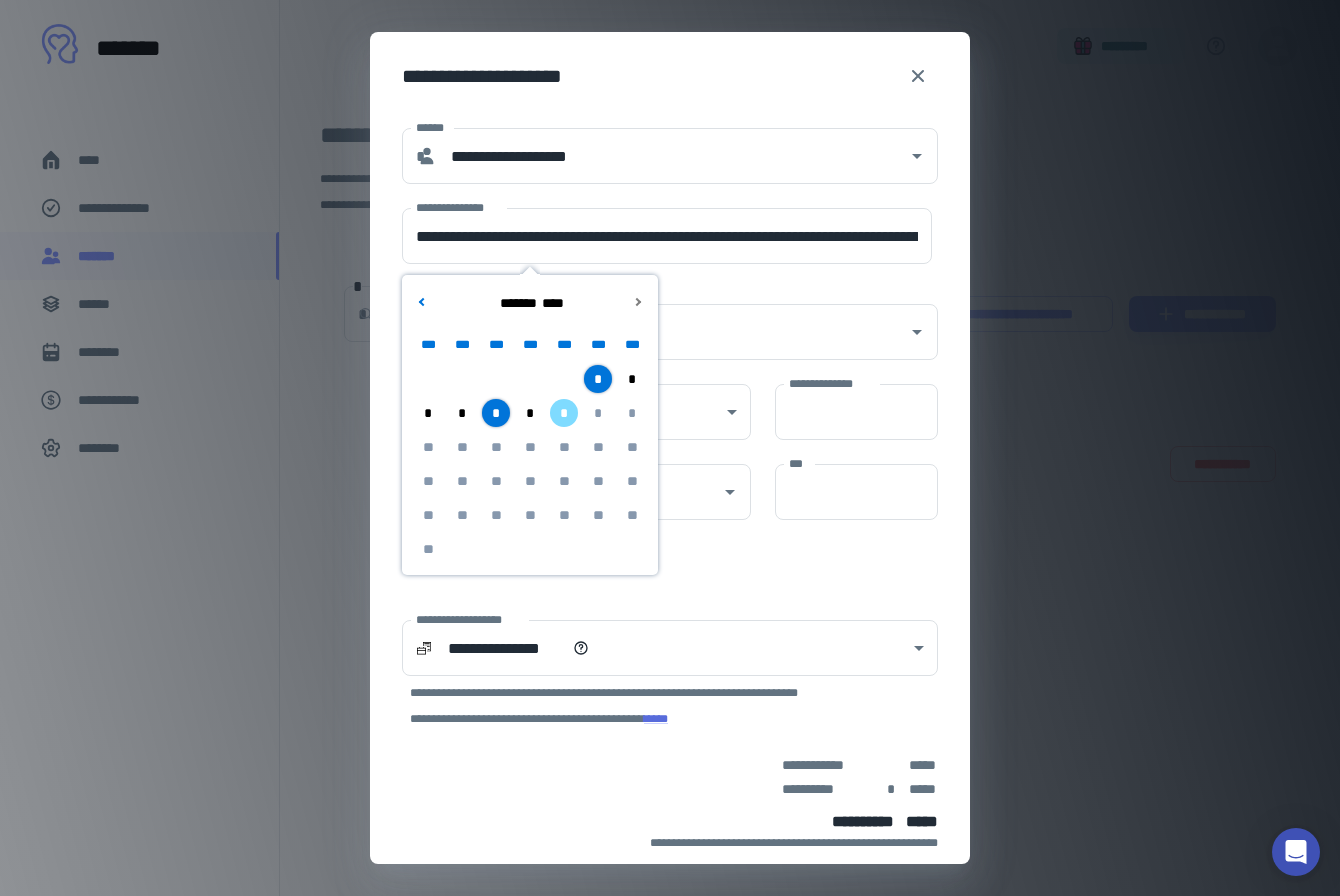 click on "********* *********" at bounding box center (658, 320) 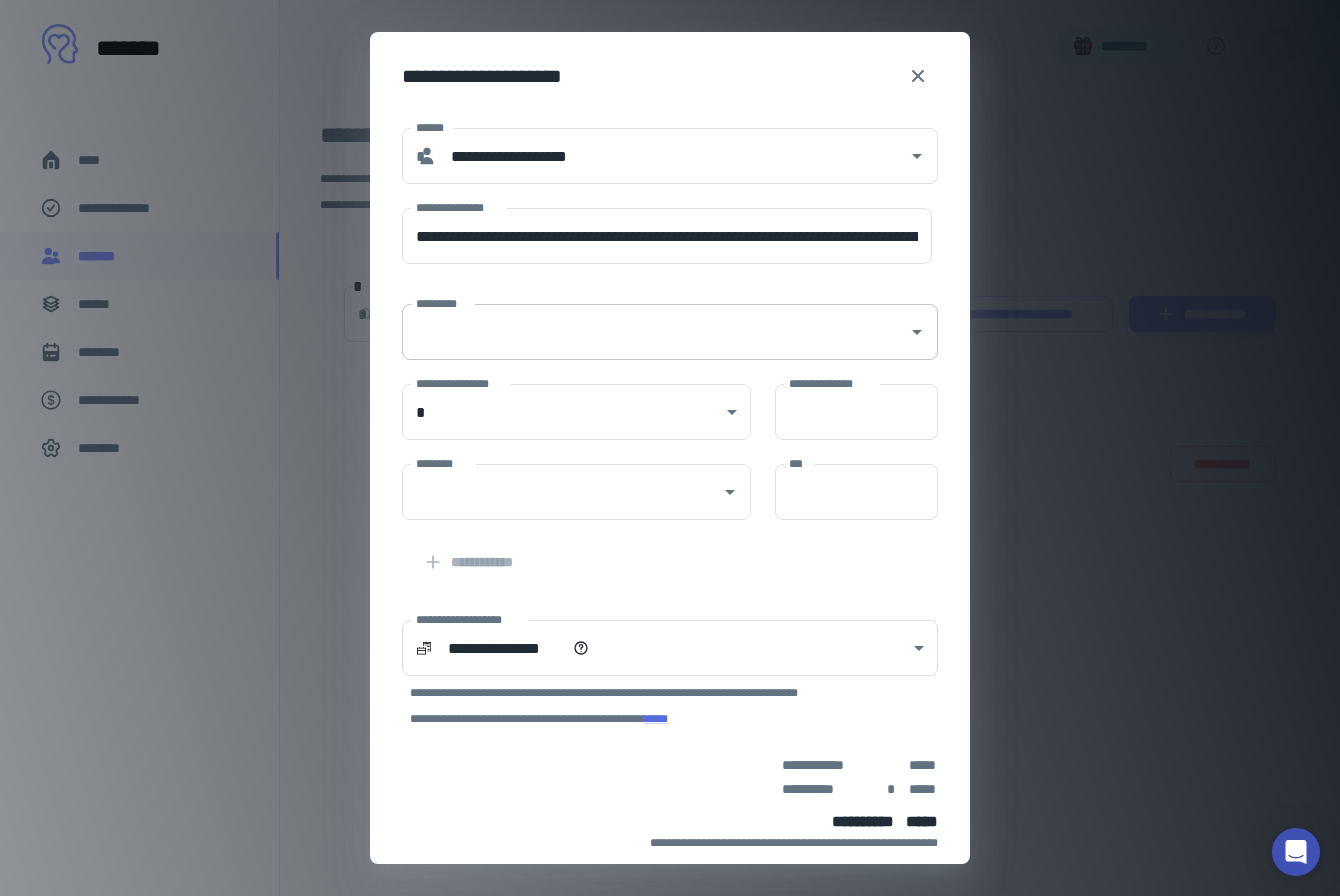 click on "*********" at bounding box center [655, 332] 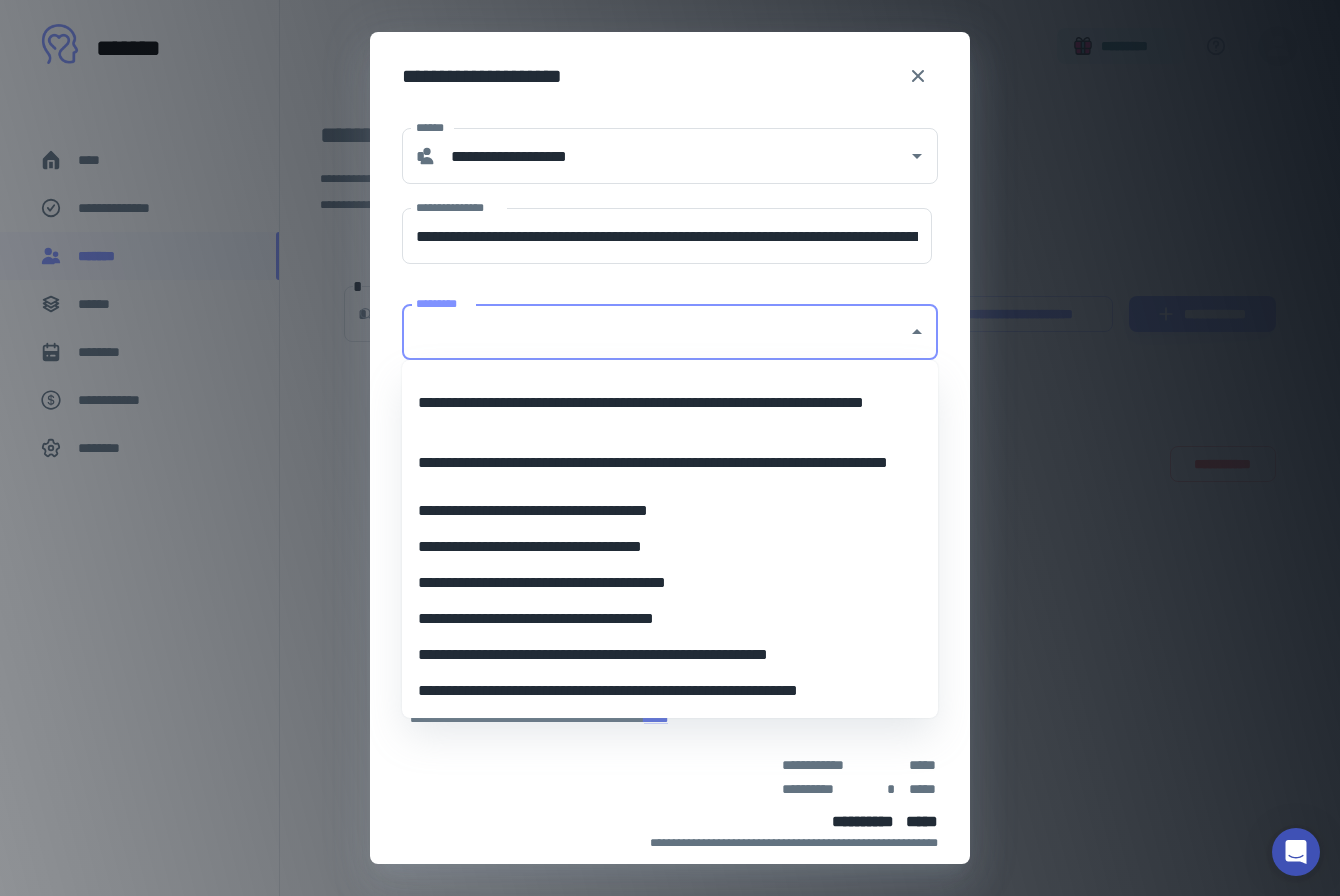 scroll, scrollTop: 522, scrollLeft: 0, axis: vertical 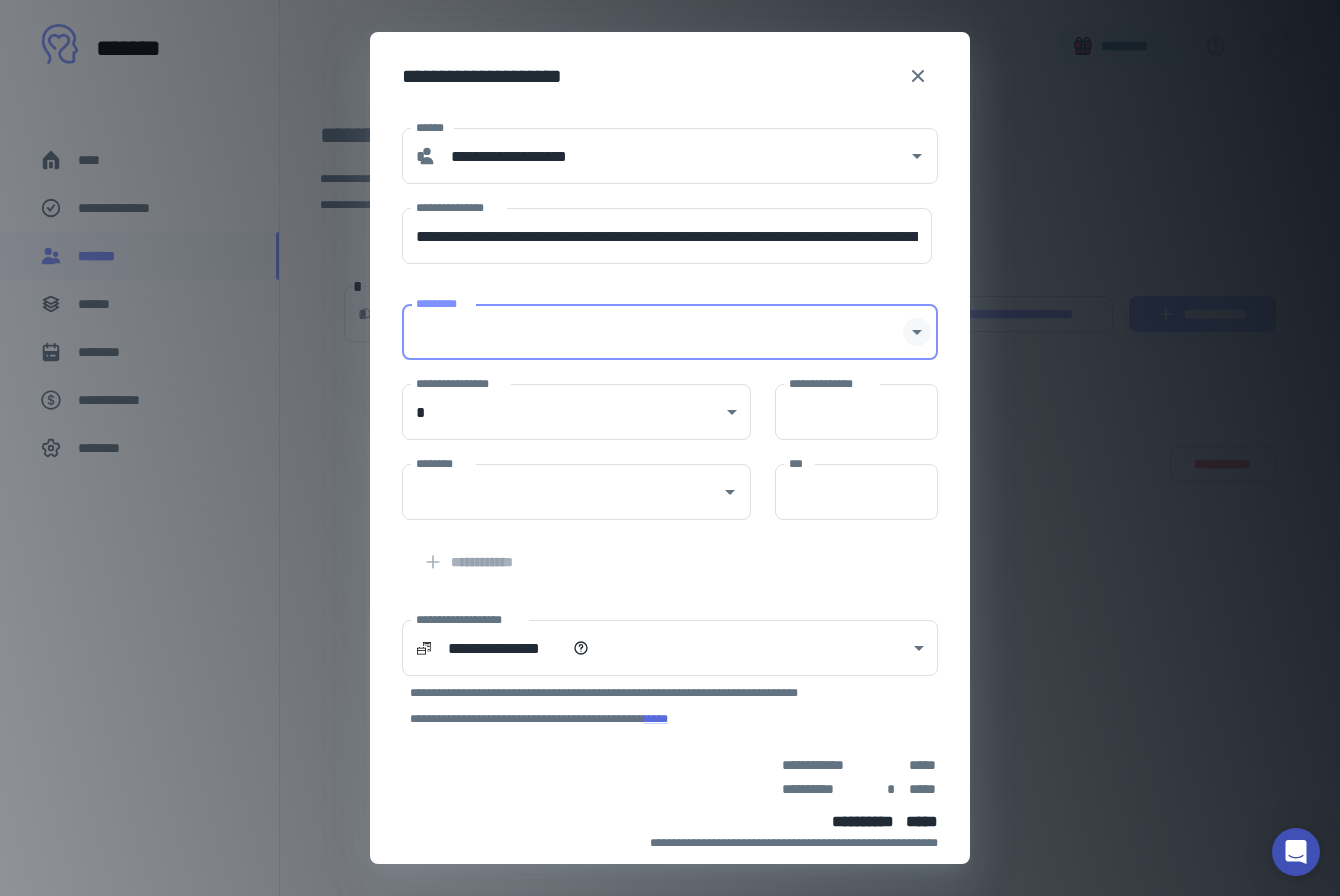 click 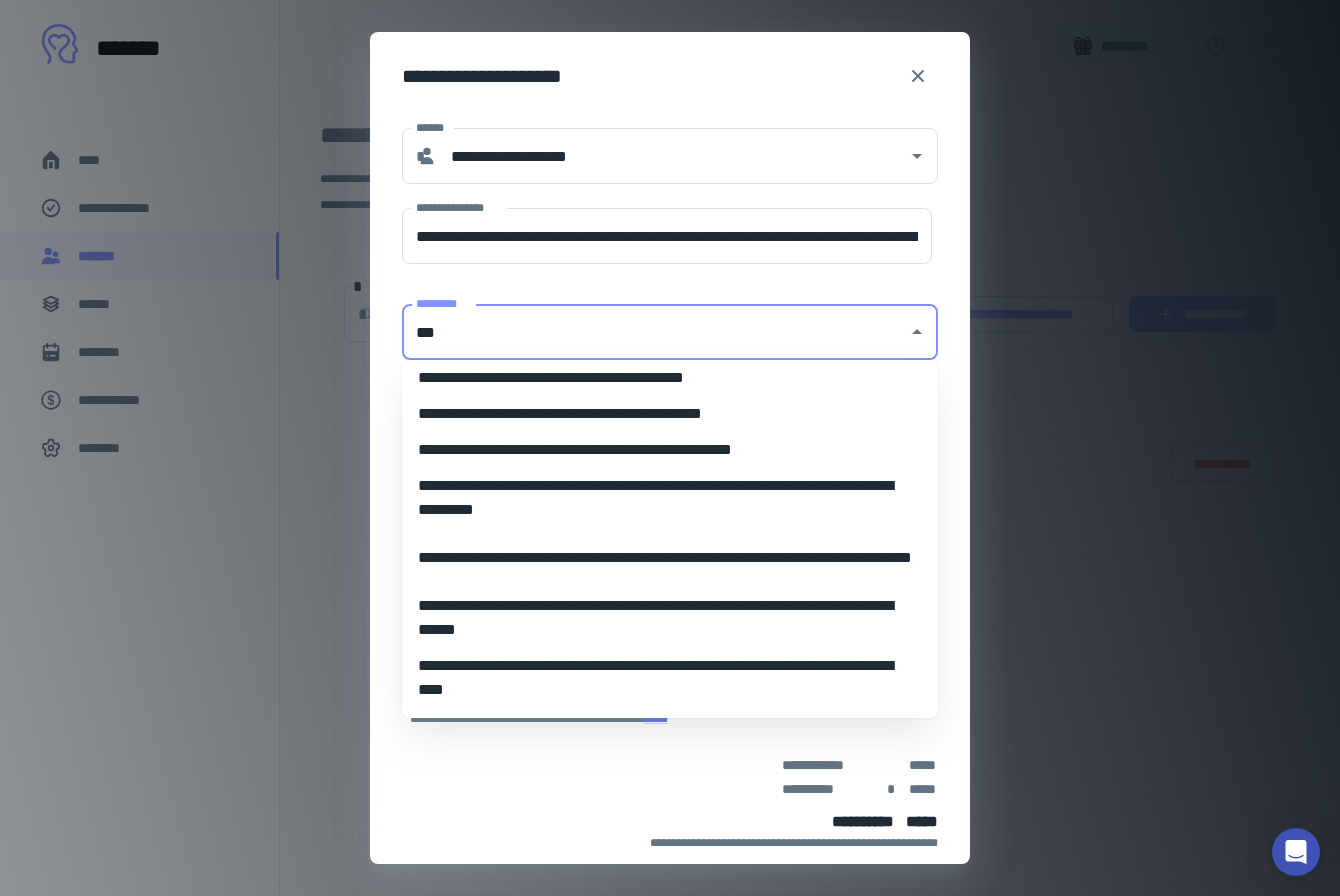 scroll, scrollTop: 0, scrollLeft: 0, axis: both 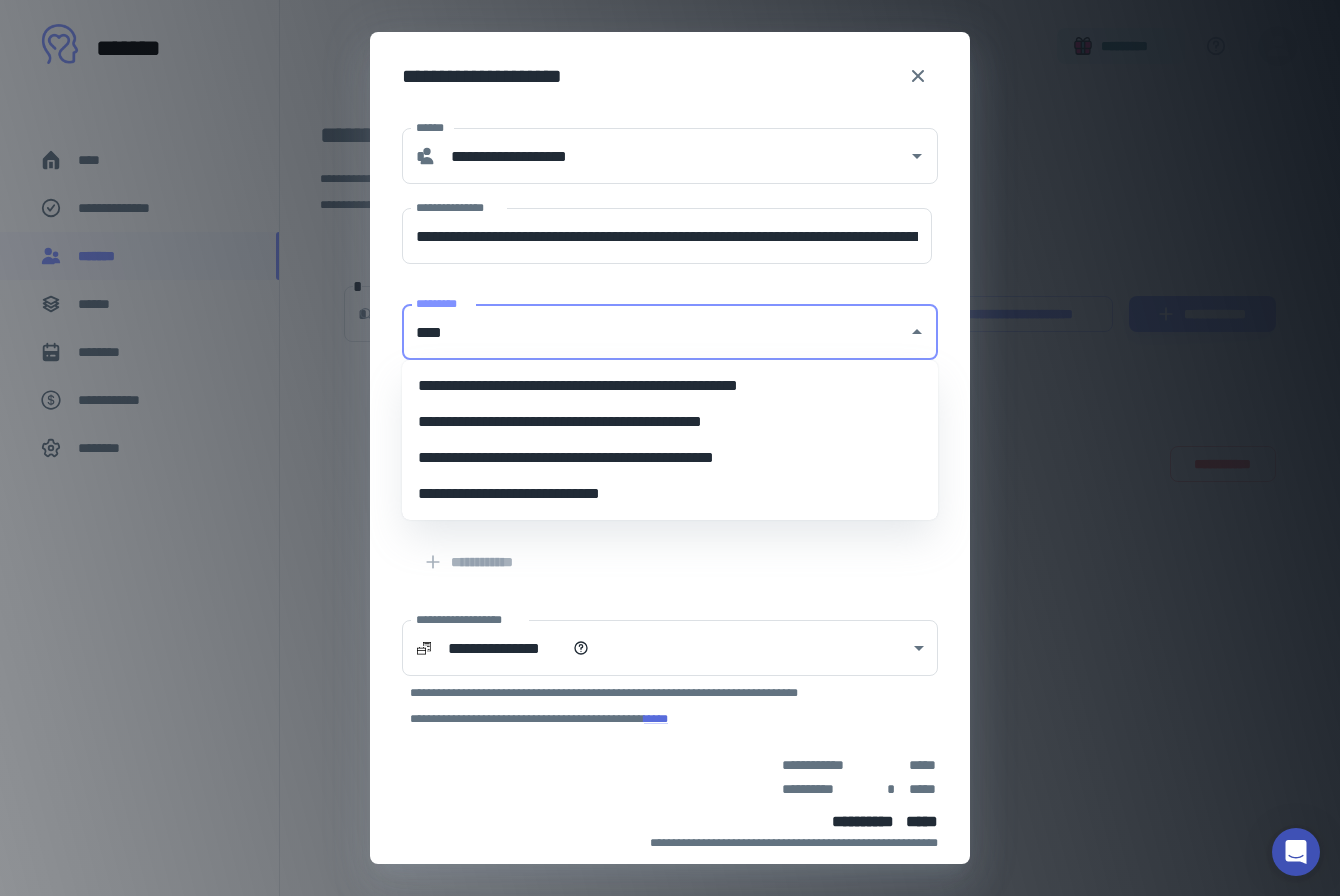 click on "**********" at bounding box center (670, 458) 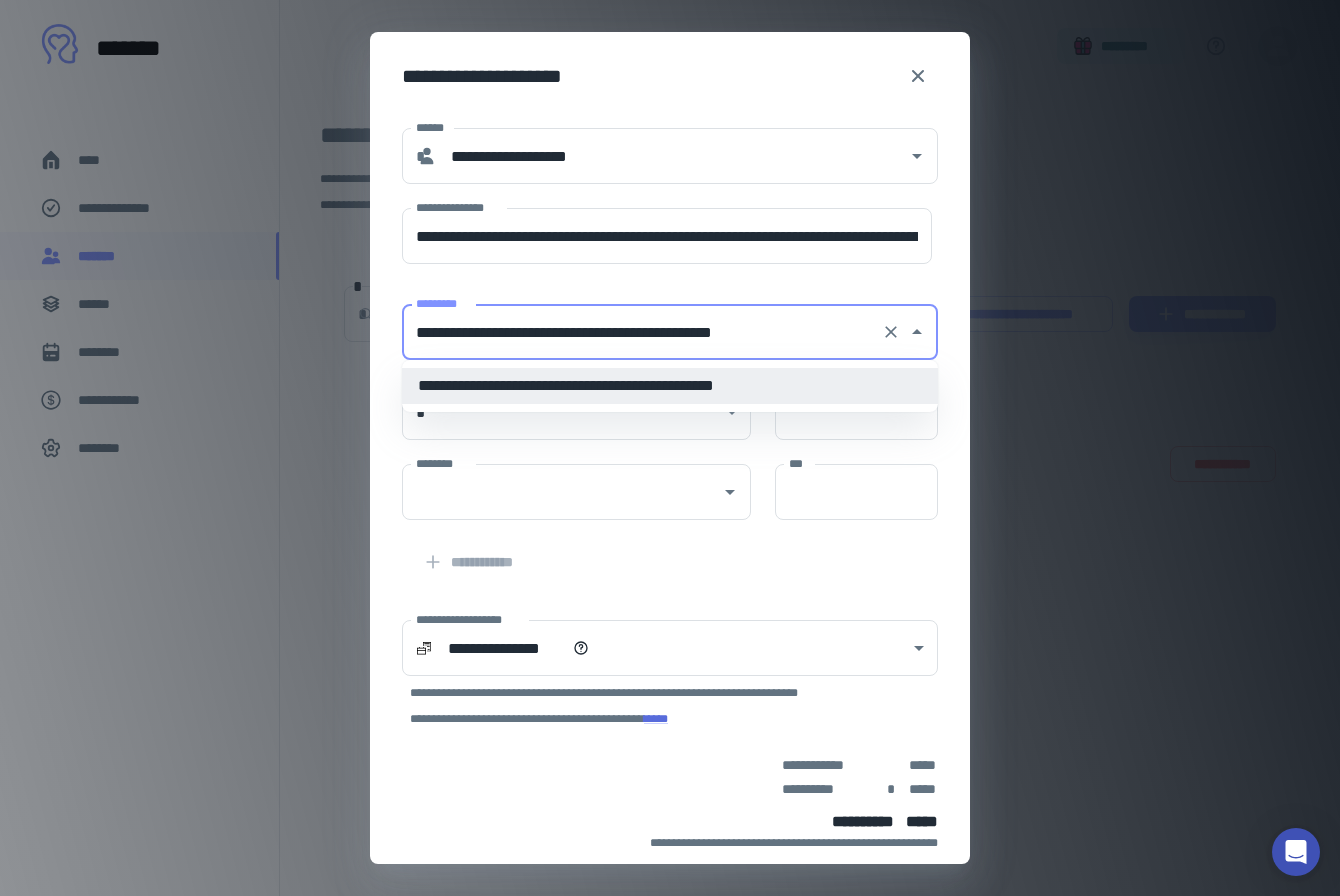 click on "**********" at bounding box center [670, 386] 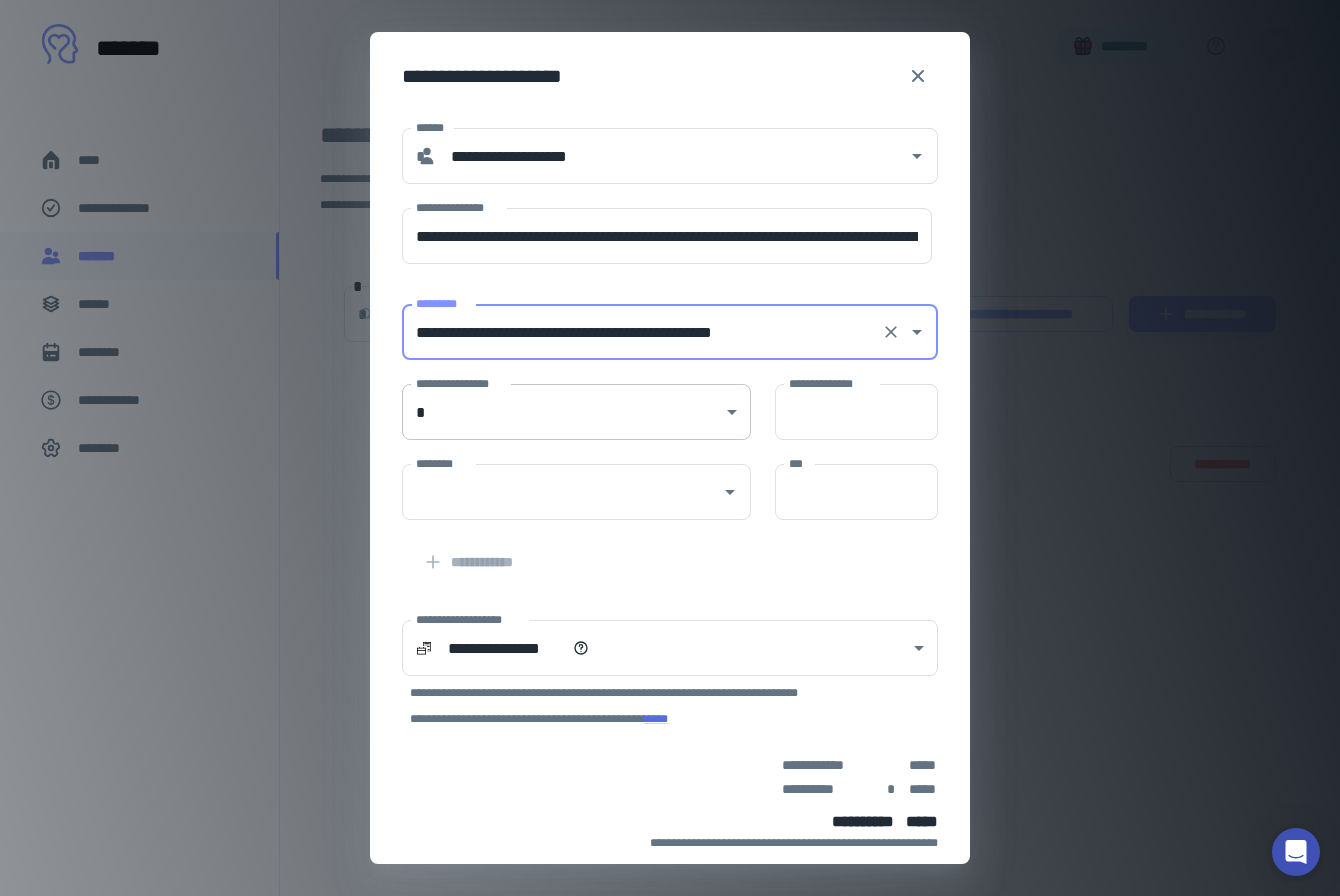 type on "**********" 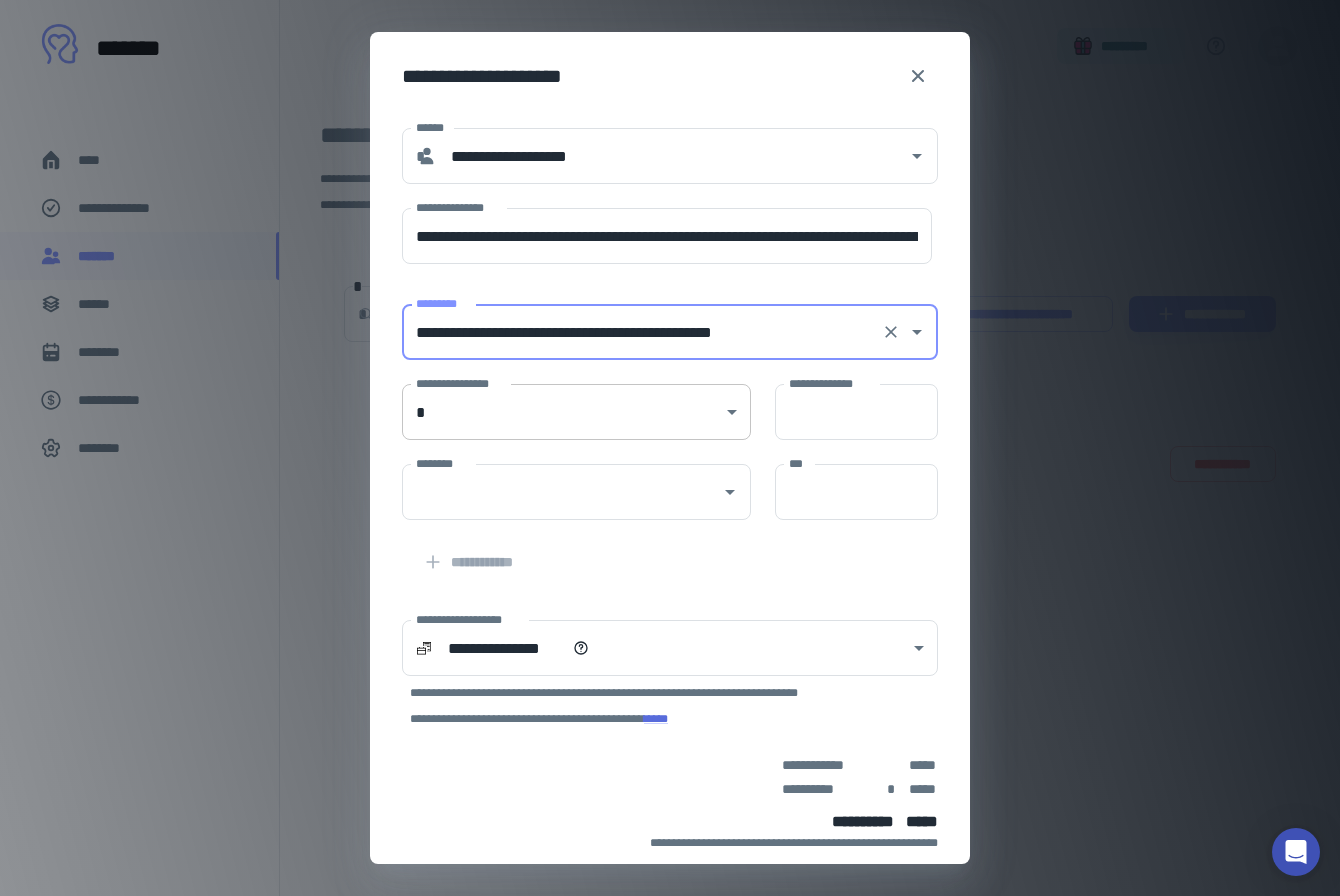 click on "**********" at bounding box center (670, 448) 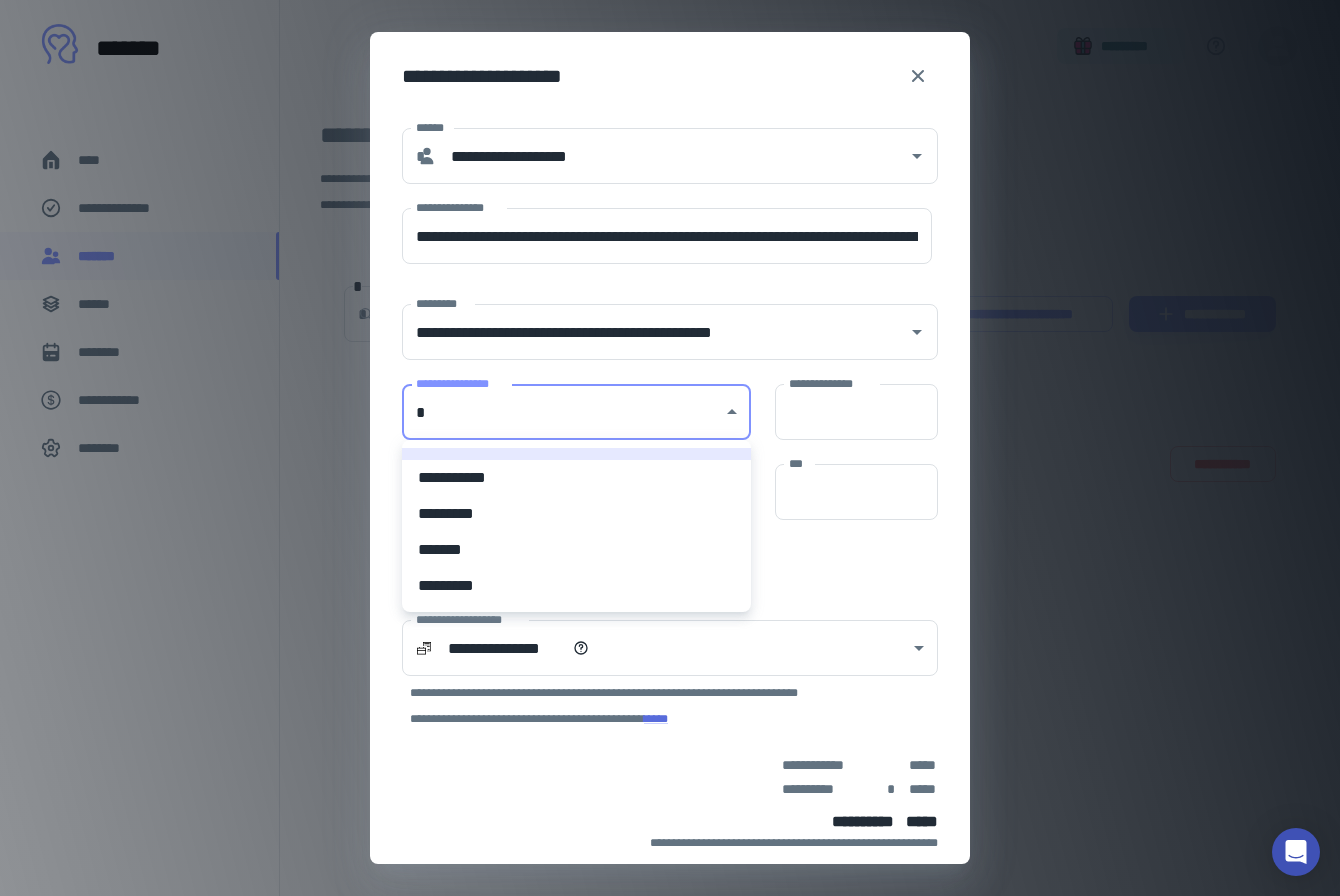 click on "*********" at bounding box center [576, 514] 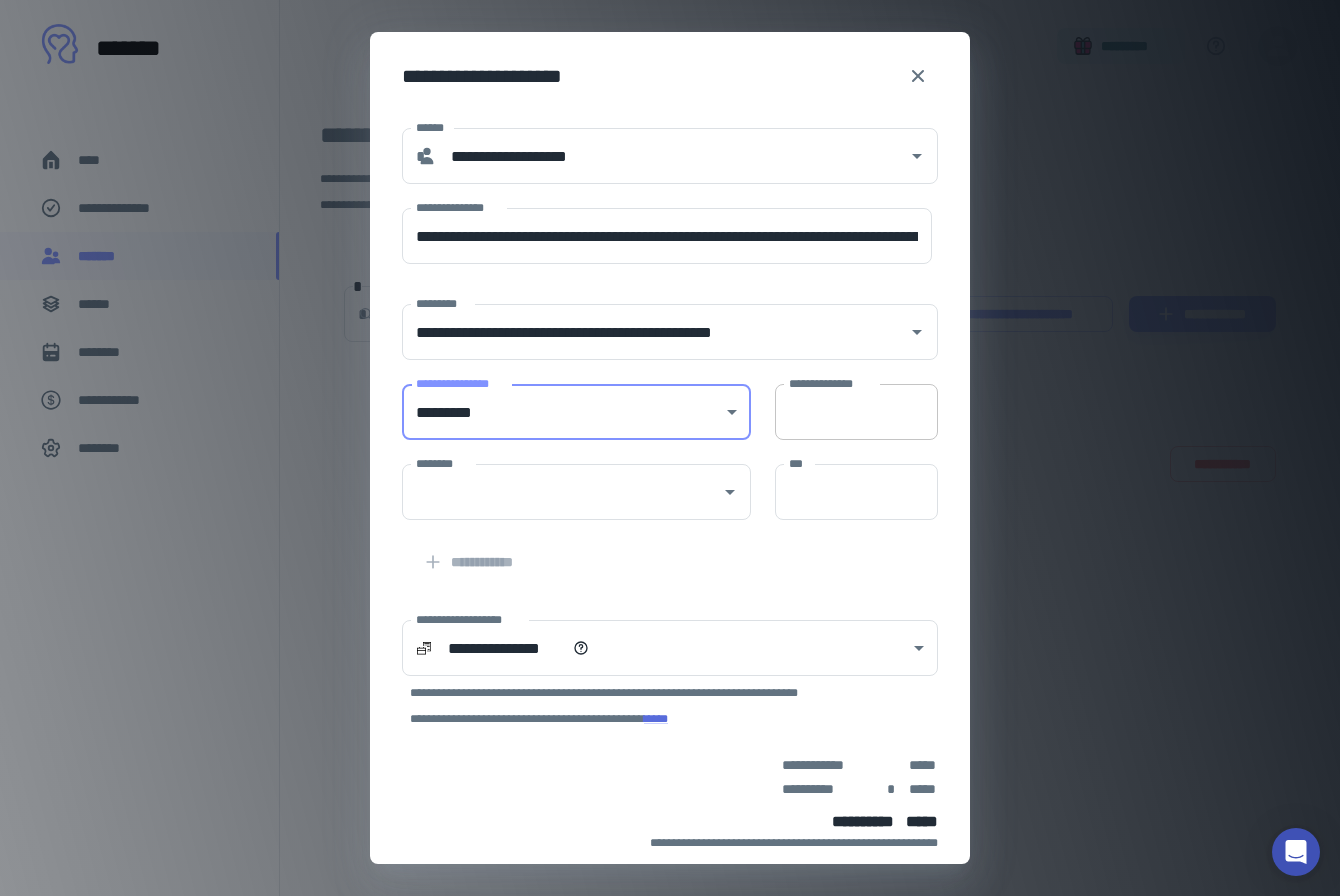 click on "**********" at bounding box center [856, 412] 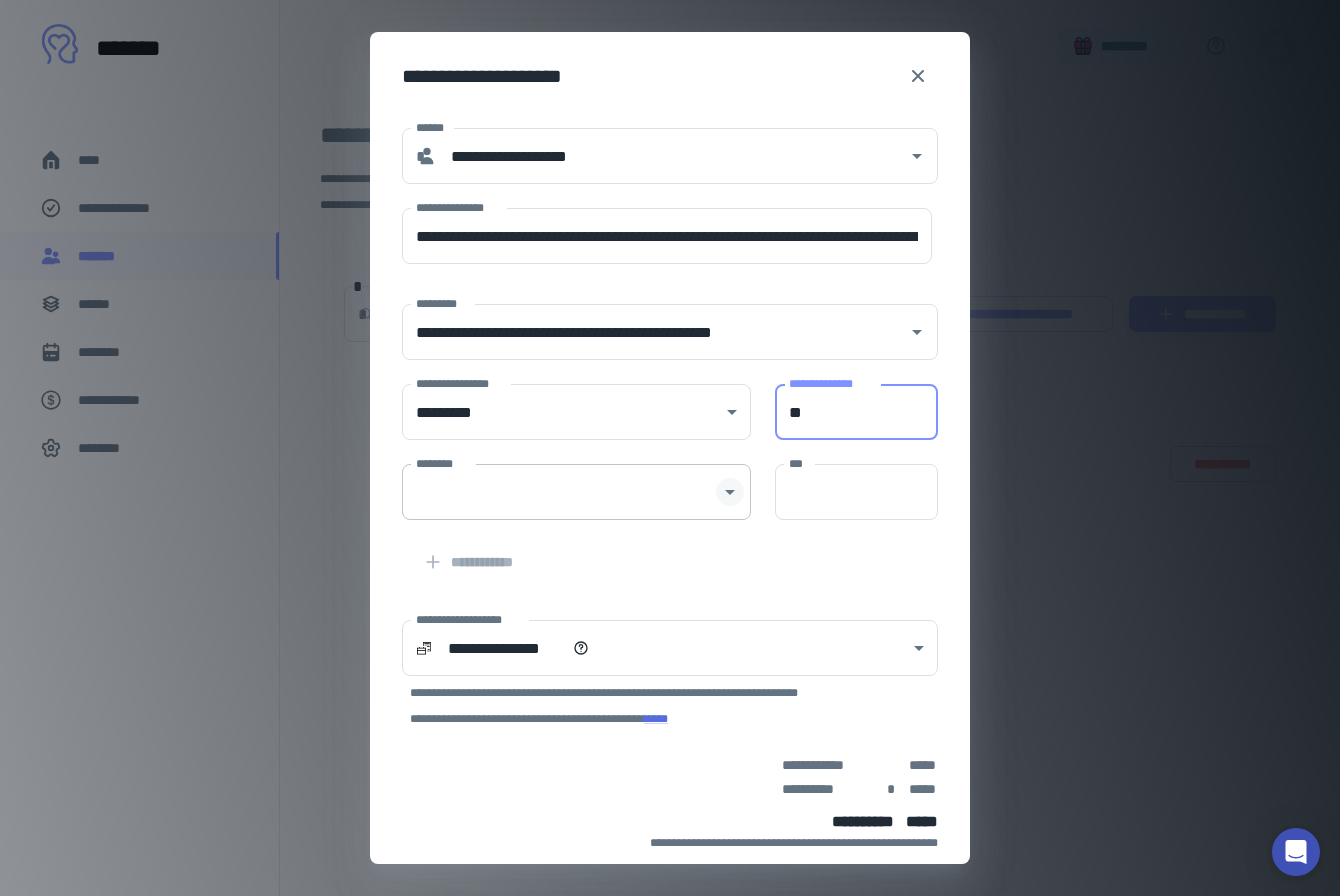 click 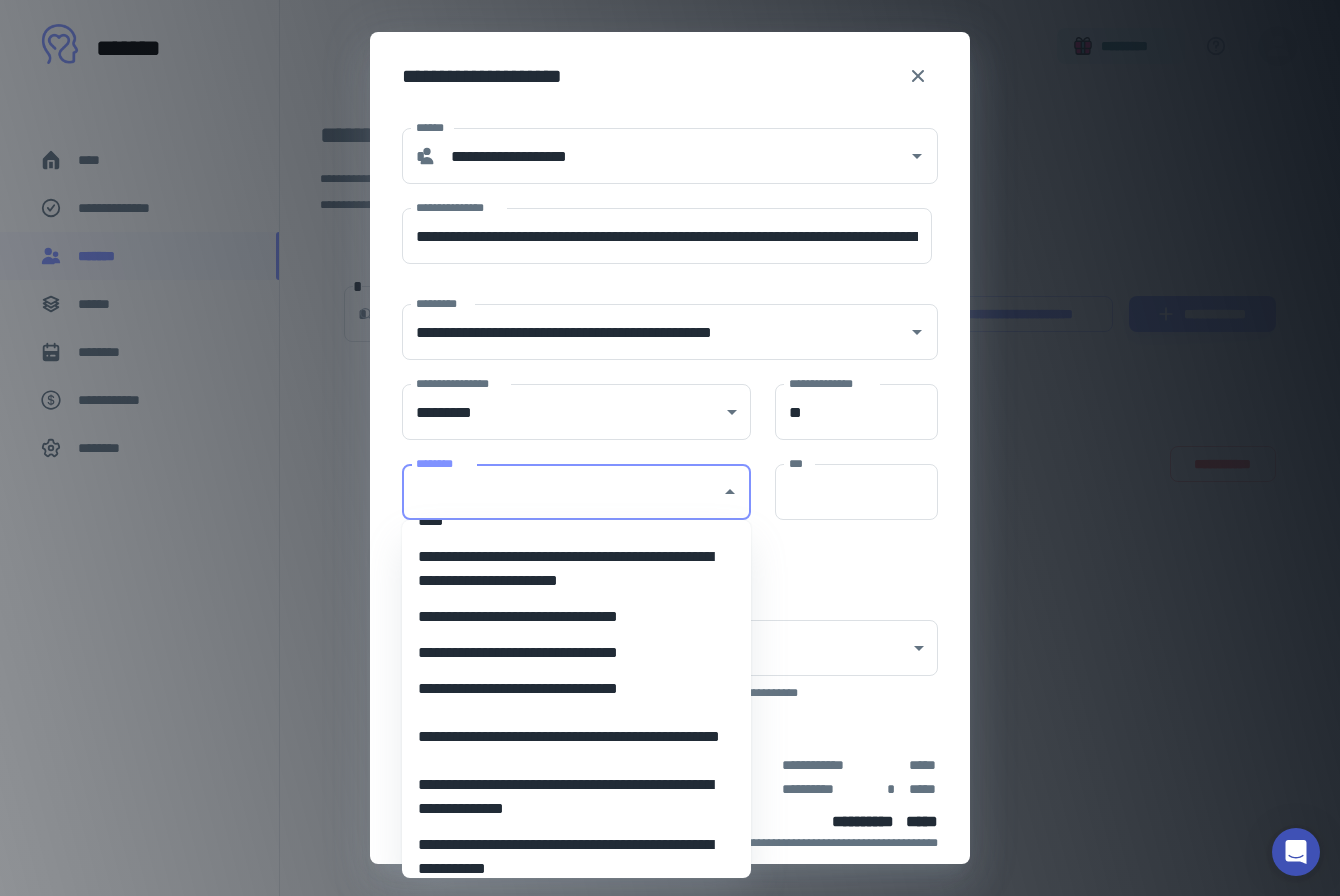 scroll, scrollTop: 118, scrollLeft: 0, axis: vertical 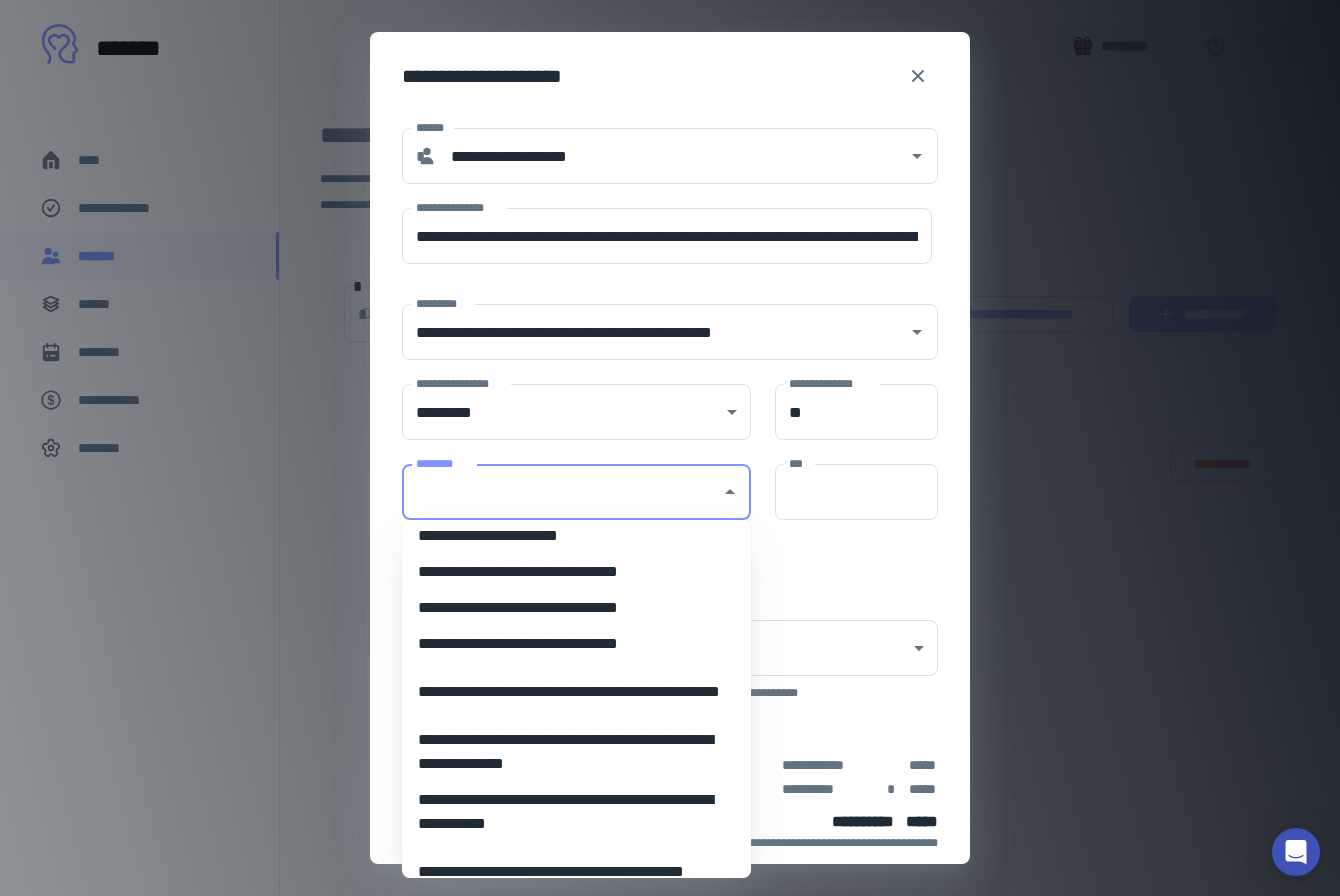 click on "**********" at bounding box center [576, 644] 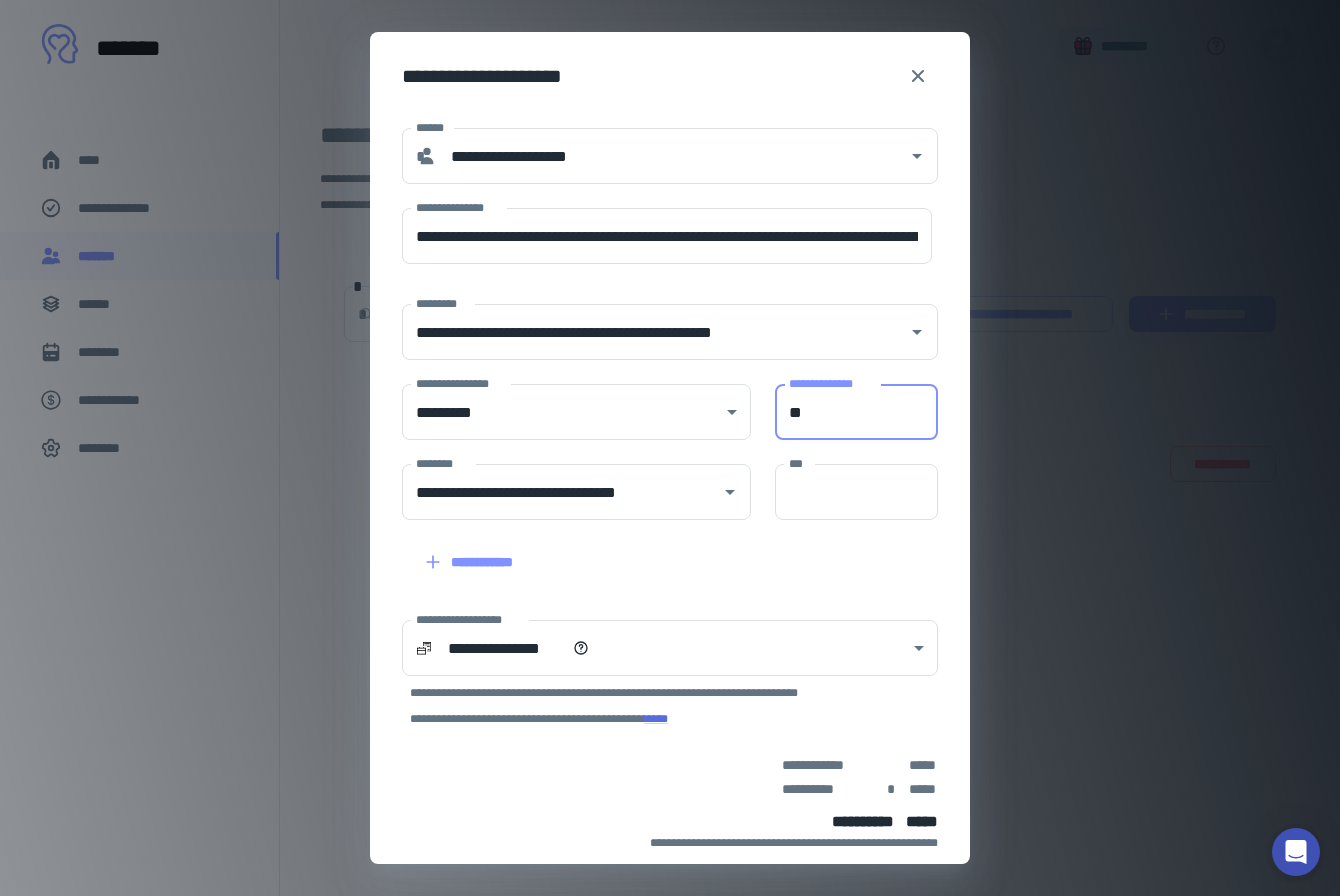 drag, startPoint x: 828, startPoint y: 429, endPoint x: 765, endPoint y: 425, distance: 63.126858 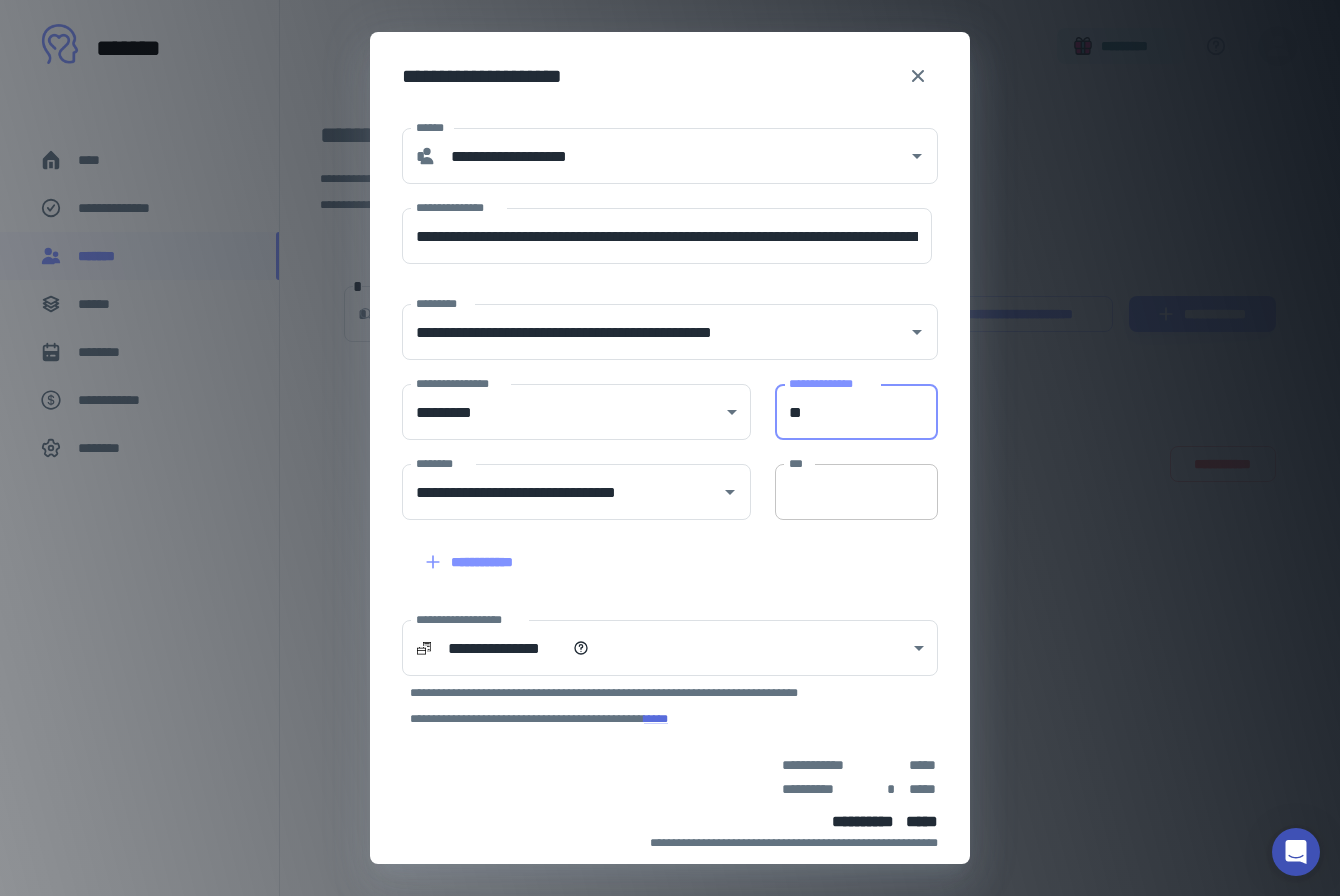 type on "**" 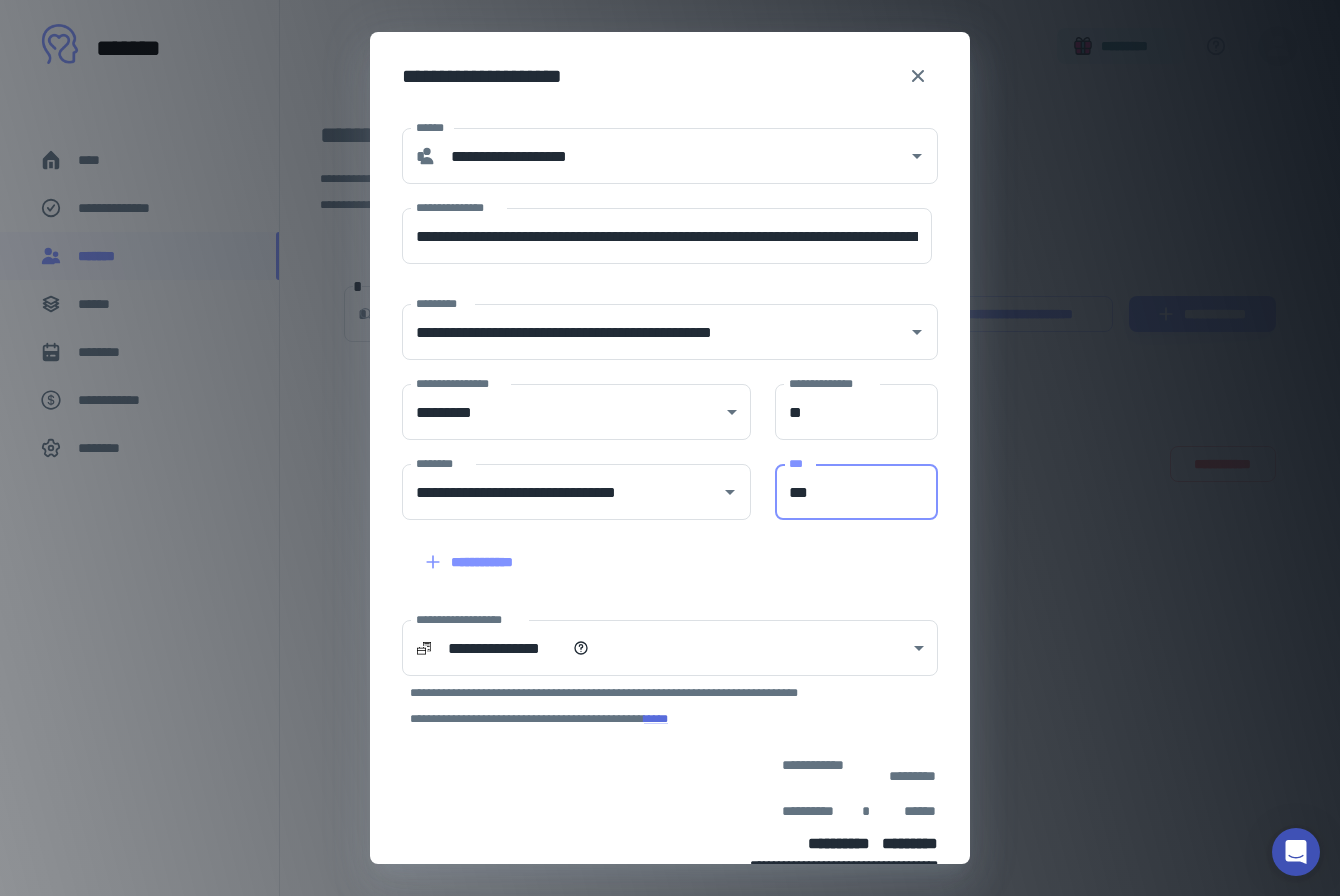 type on "***" 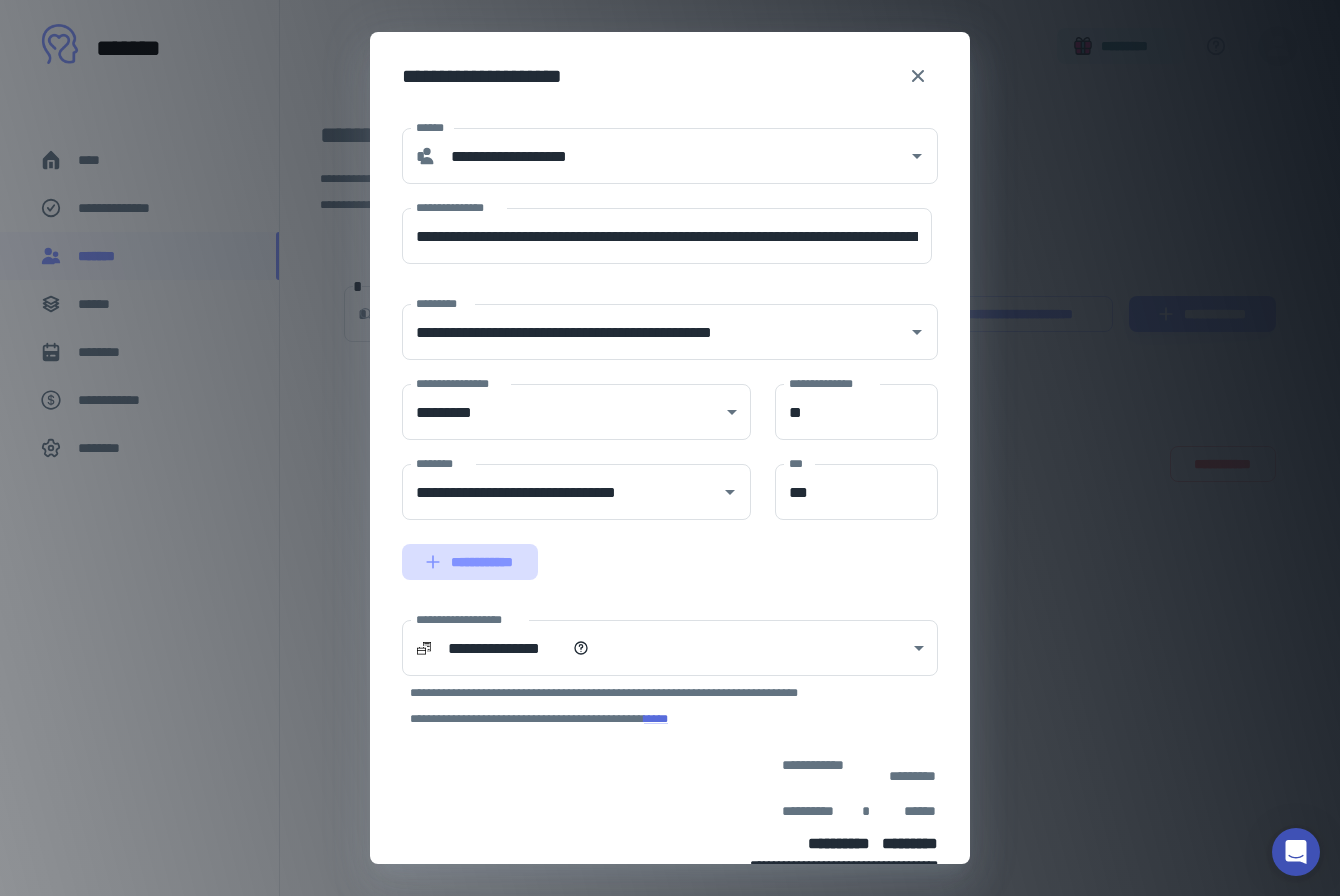 click on "**********" at bounding box center [470, 562] 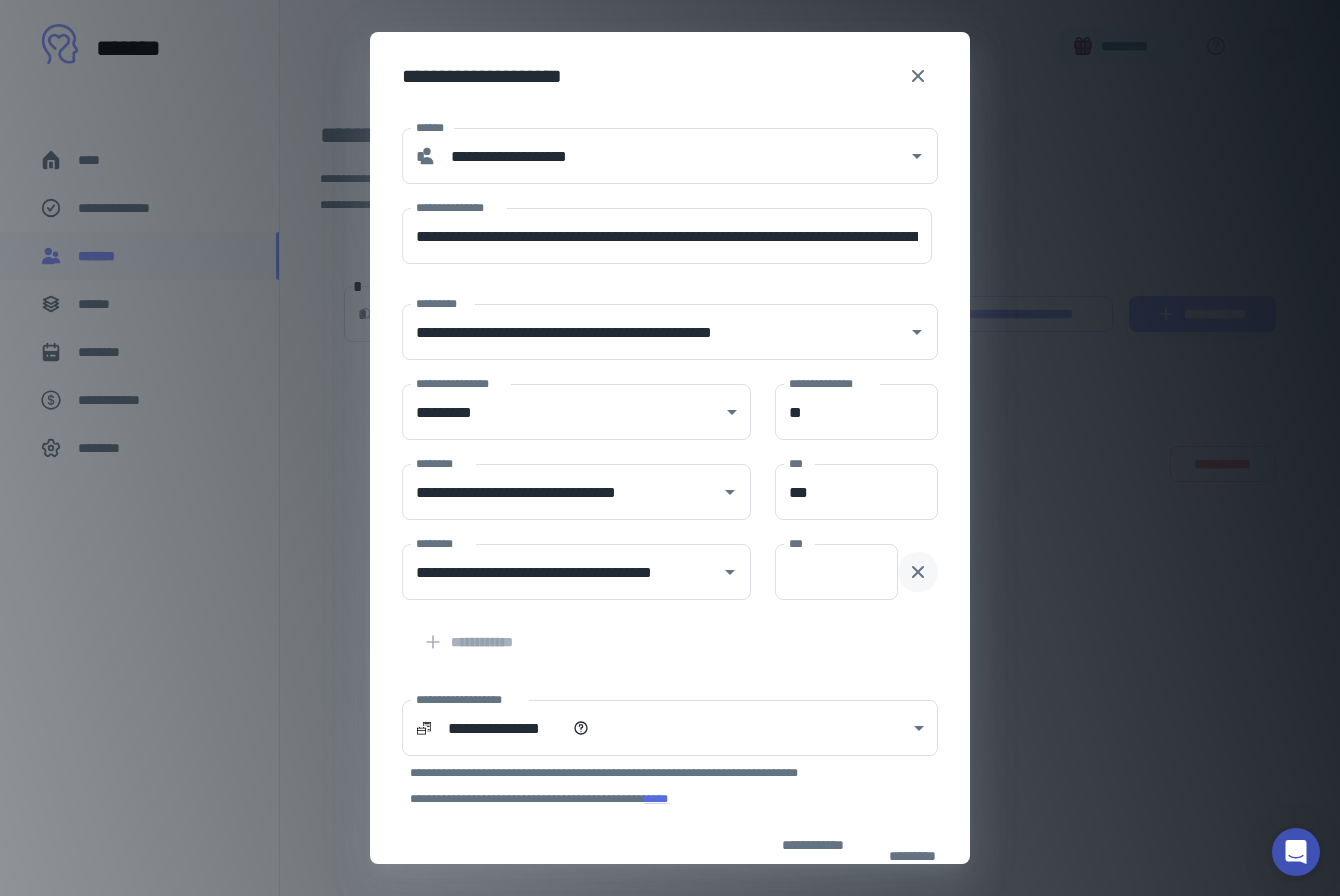 click 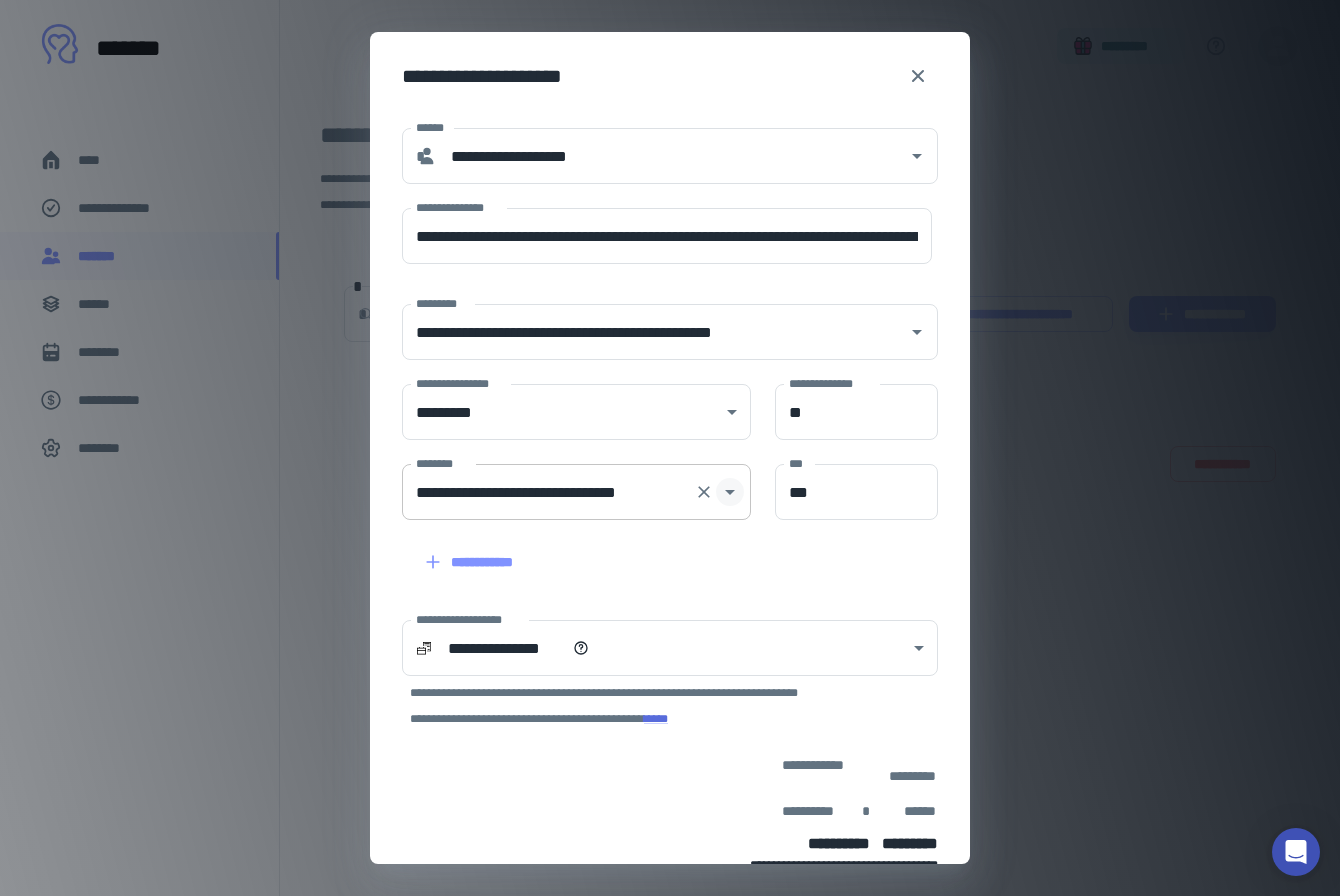 click 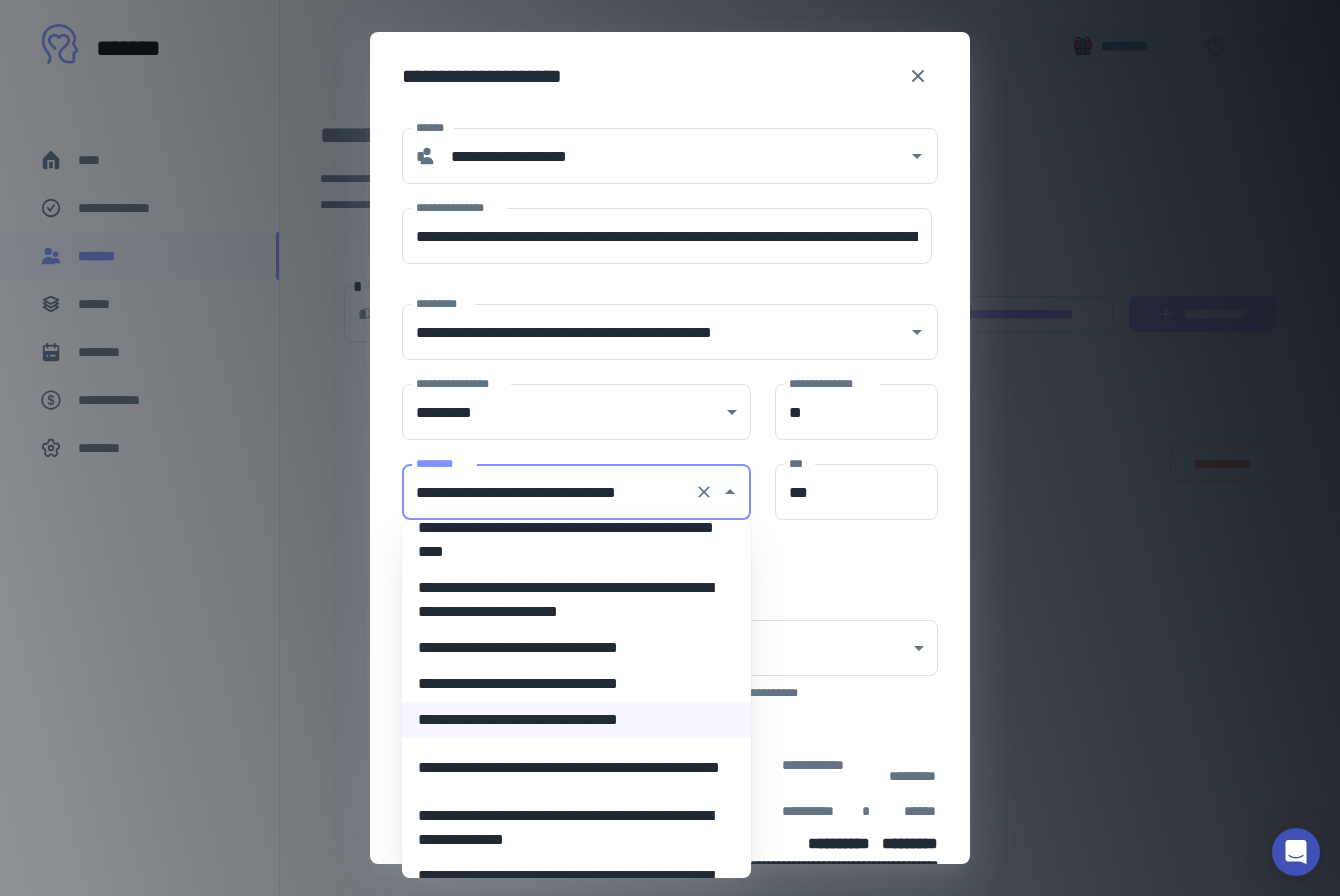 scroll, scrollTop: 37, scrollLeft: 0, axis: vertical 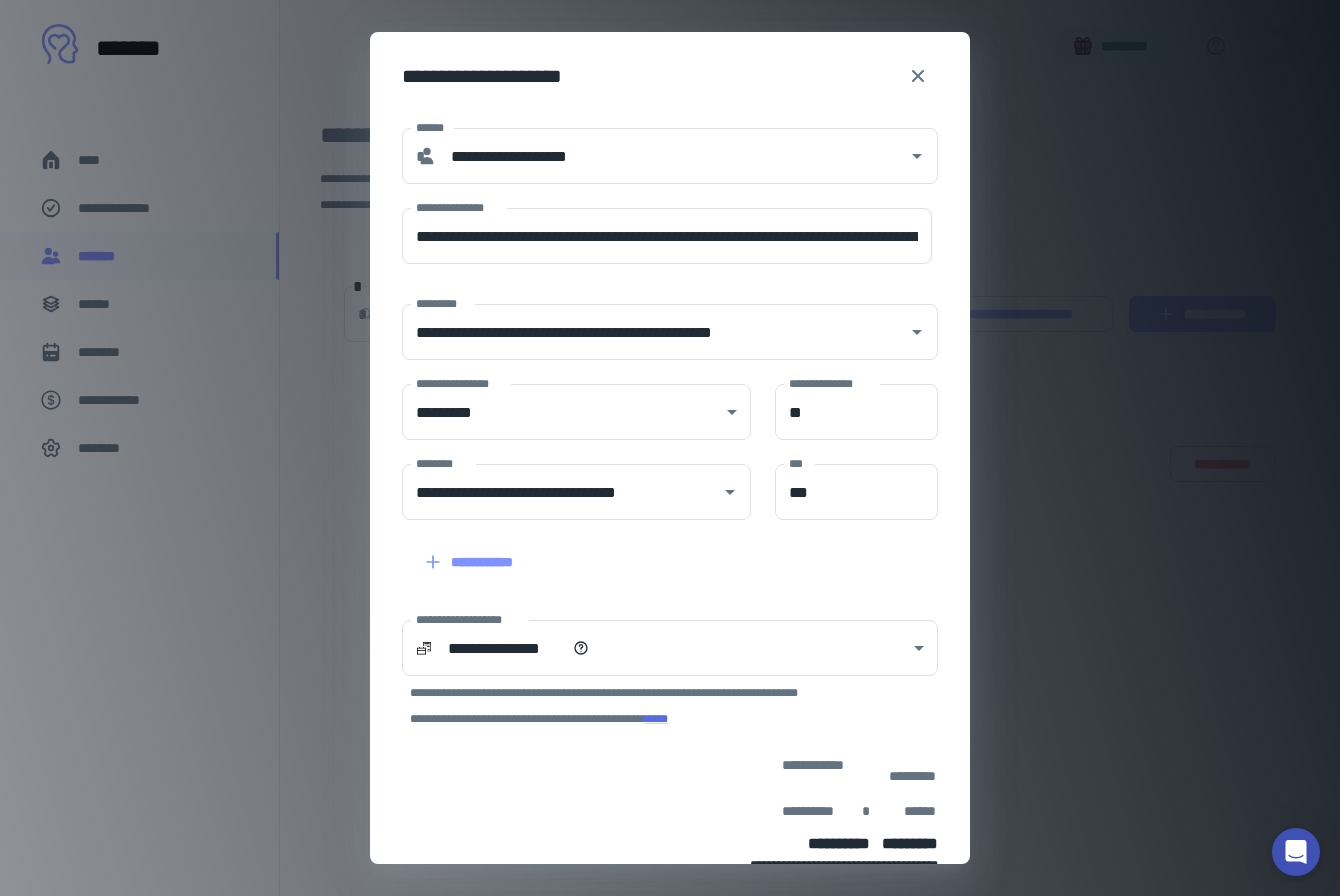 click on "**********" at bounding box center [658, 550] 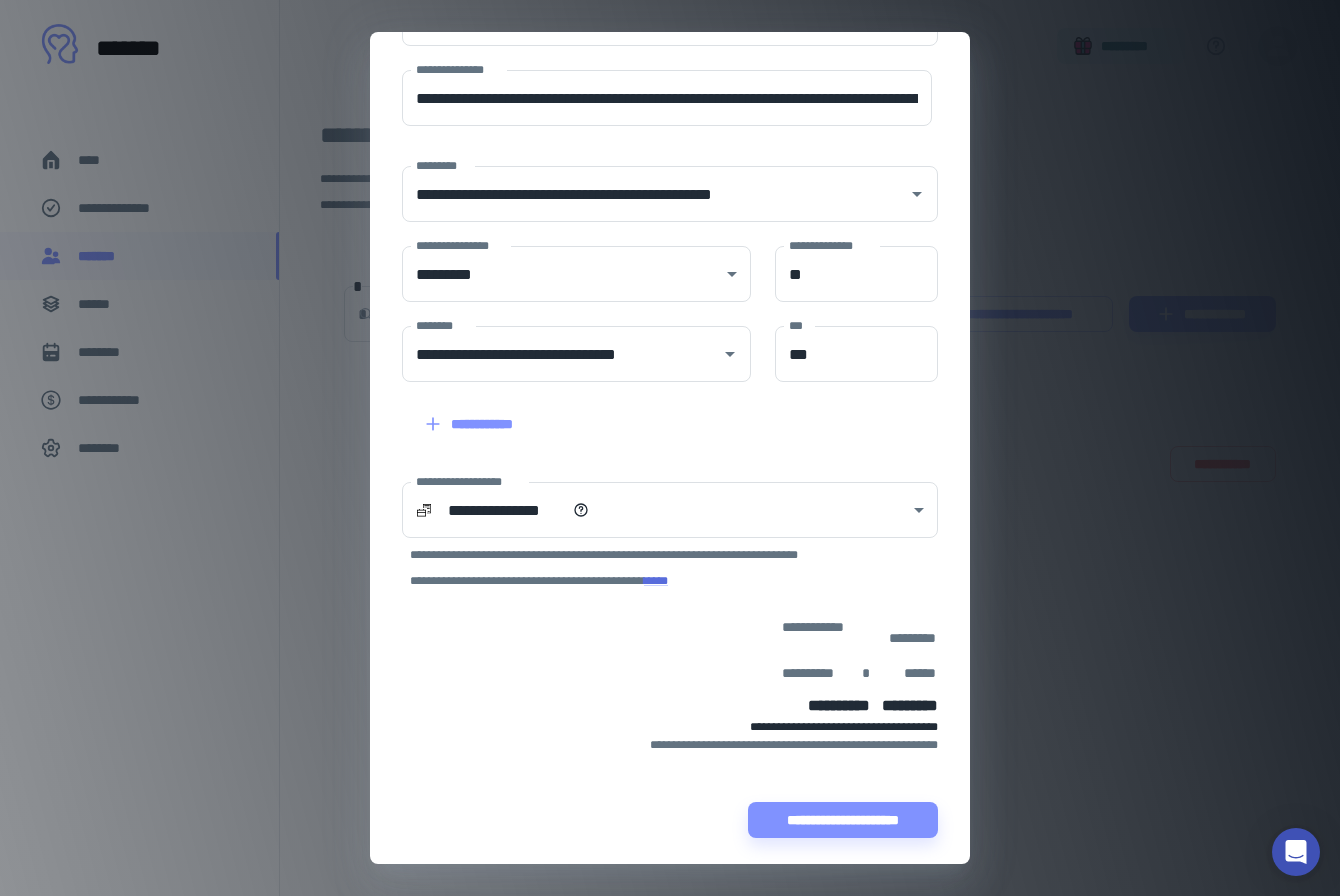 scroll, scrollTop: 141, scrollLeft: 0, axis: vertical 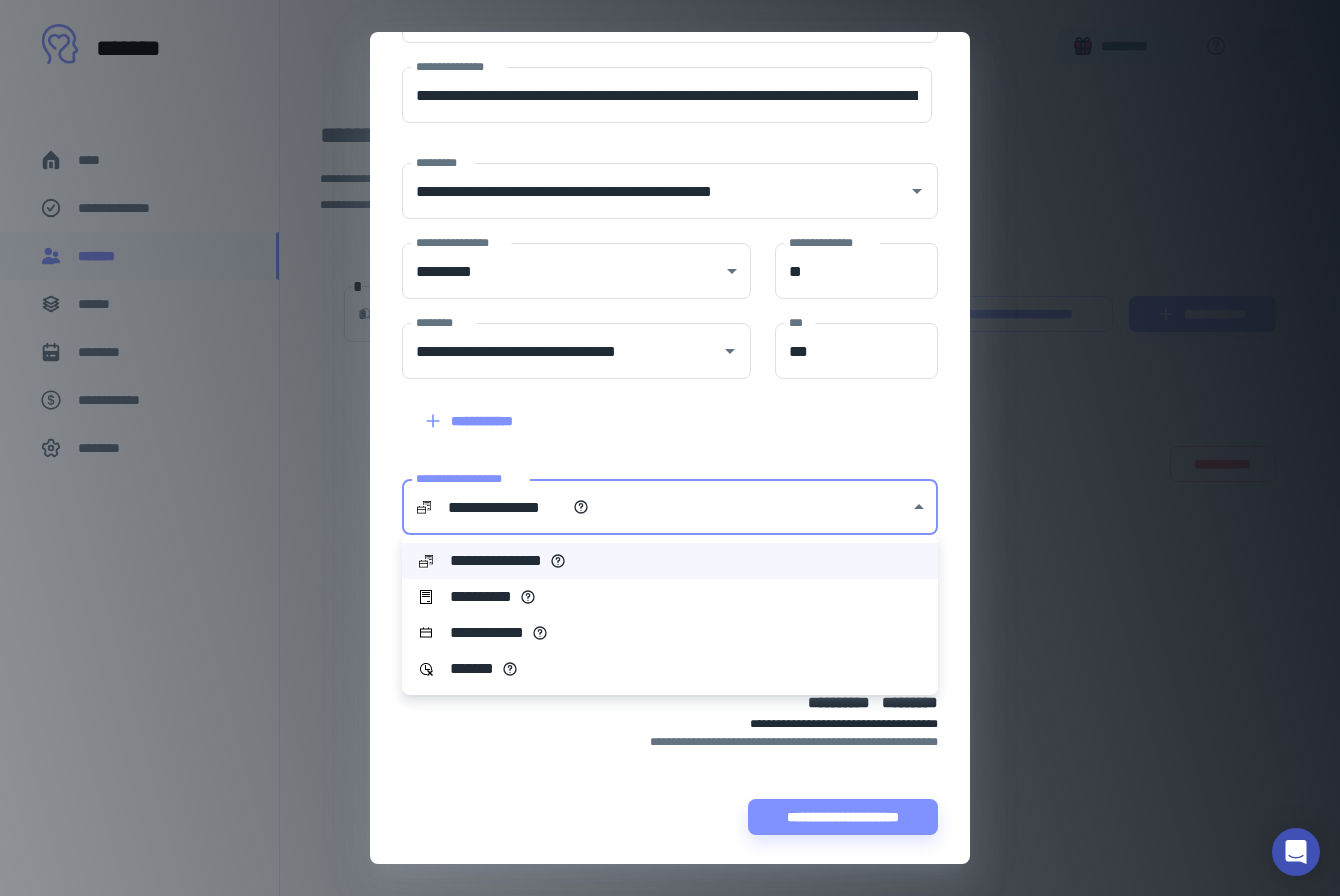 click on "**********" at bounding box center [670, 448] 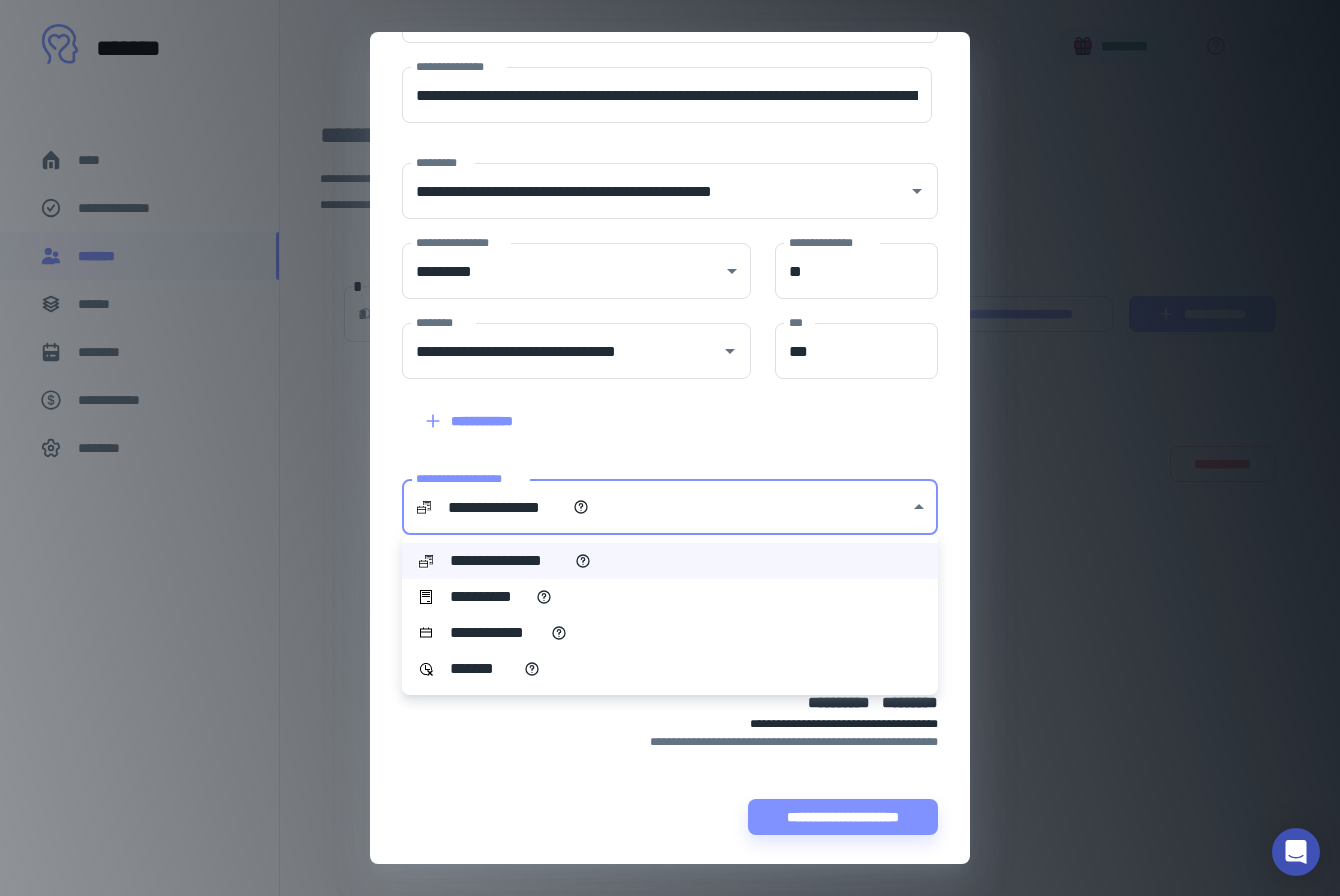click at bounding box center (670, 448) 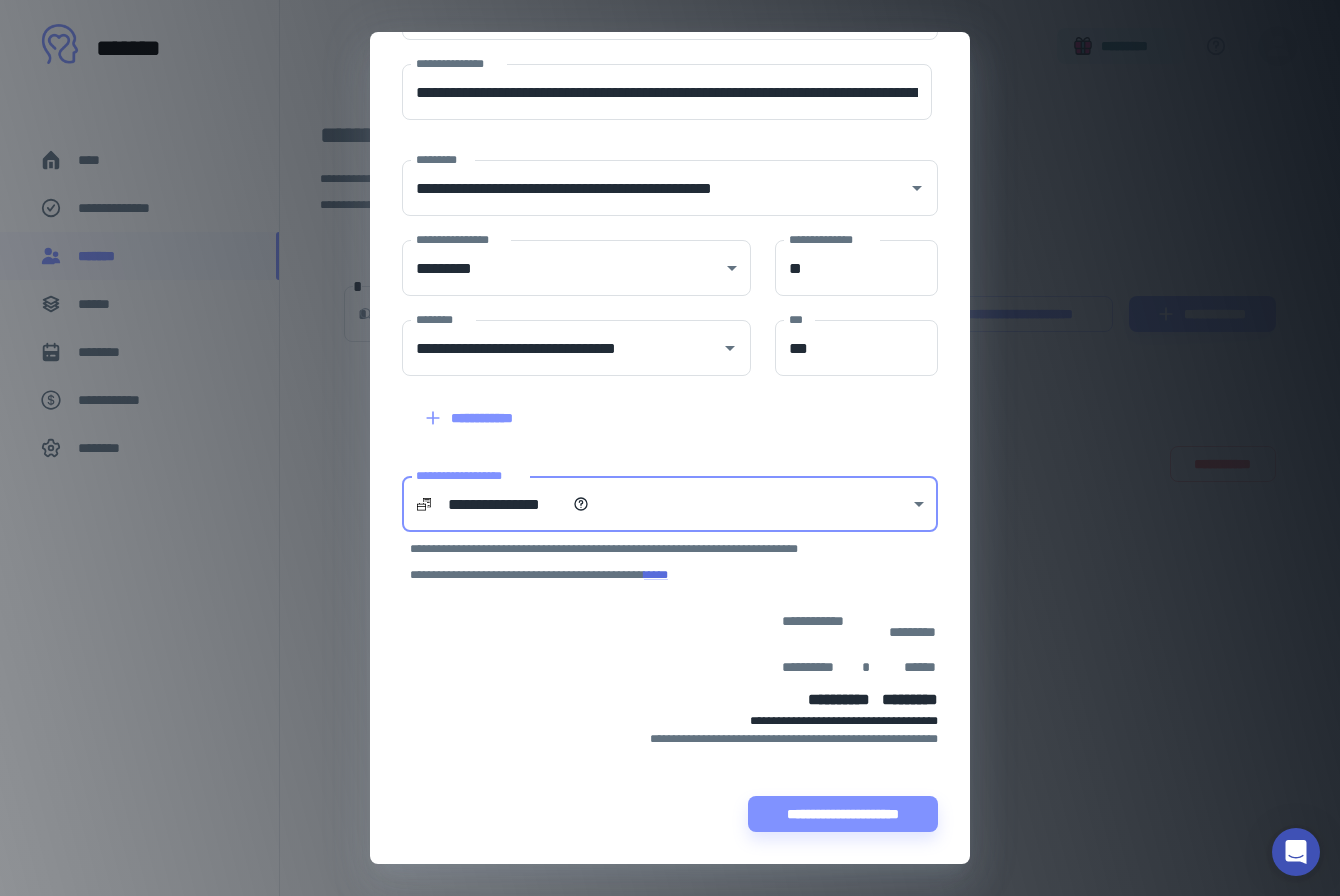 scroll, scrollTop: 0, scrollLeft: 0, axis: both 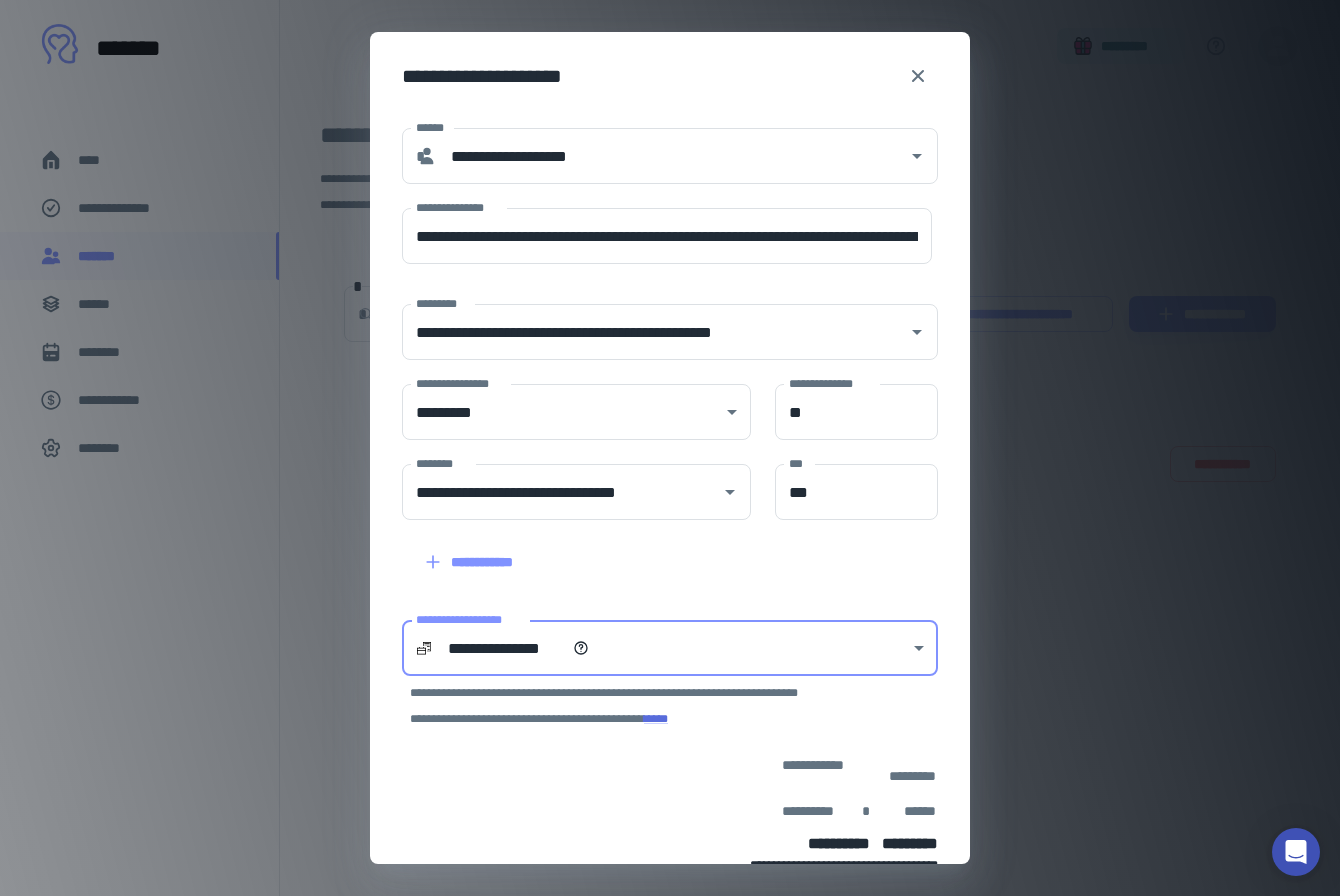 click on "**********" at bounding box center (670, 448) 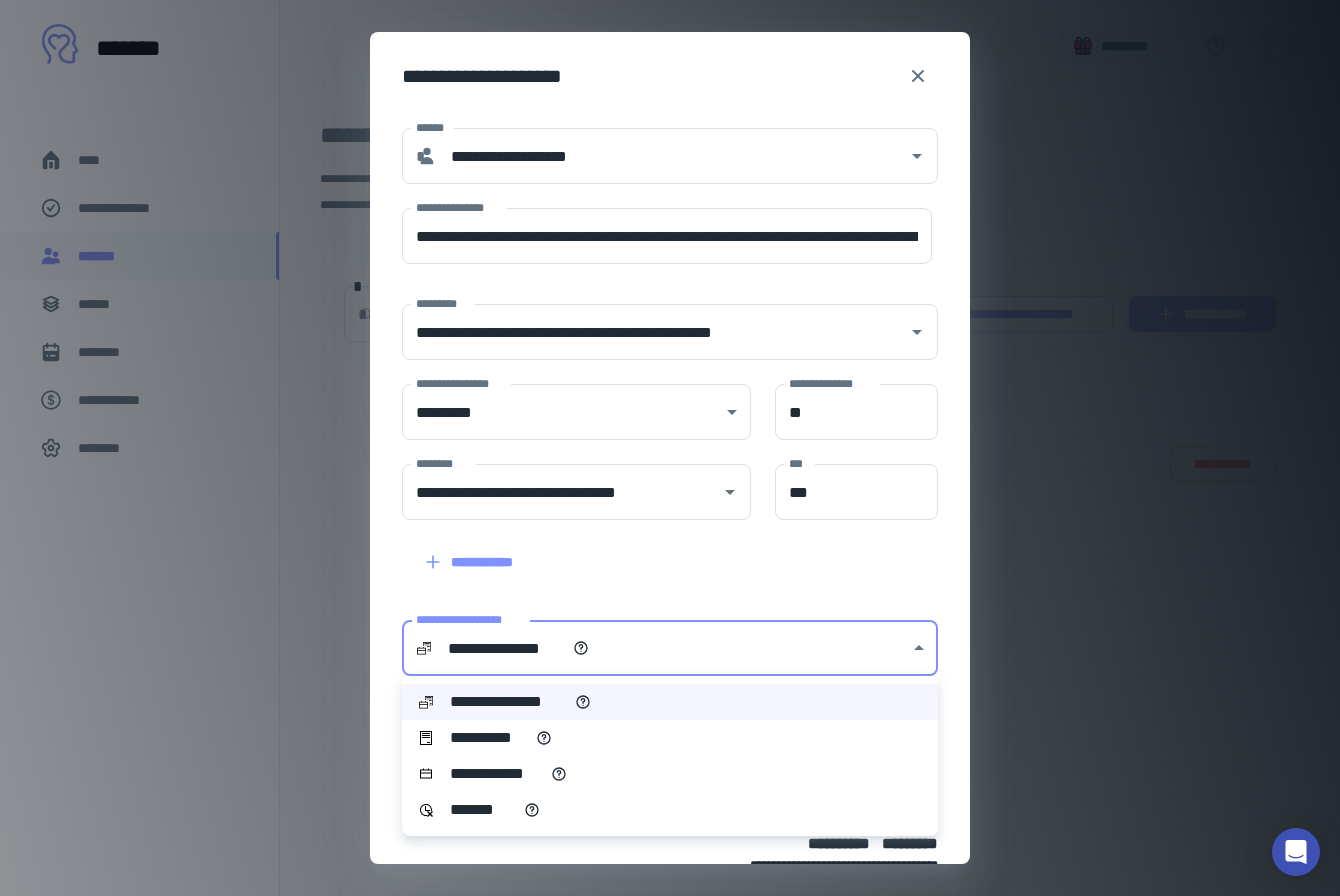 type 